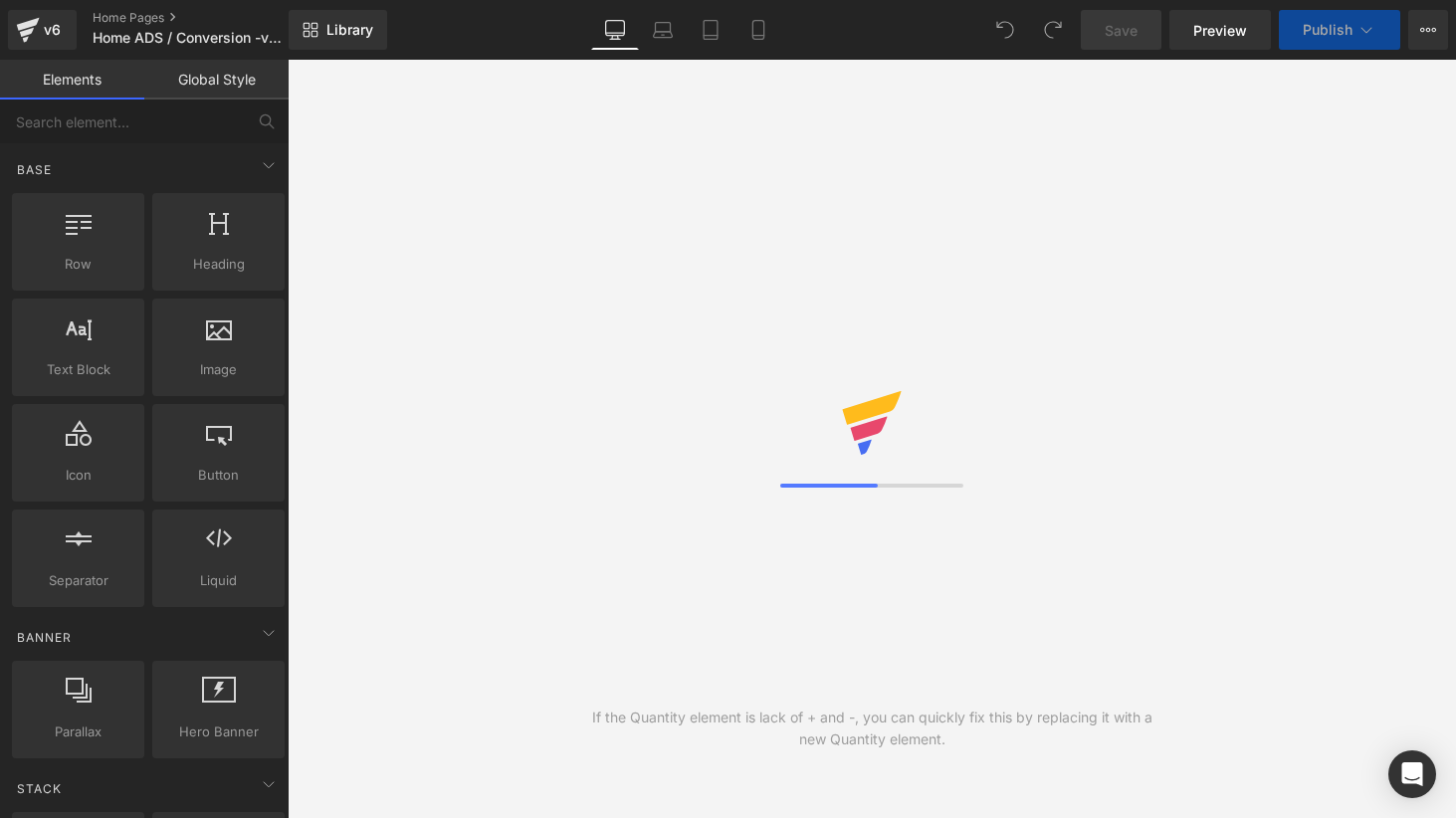 scroll, scrollTop: 0, scrollLeft: 0, axis: both 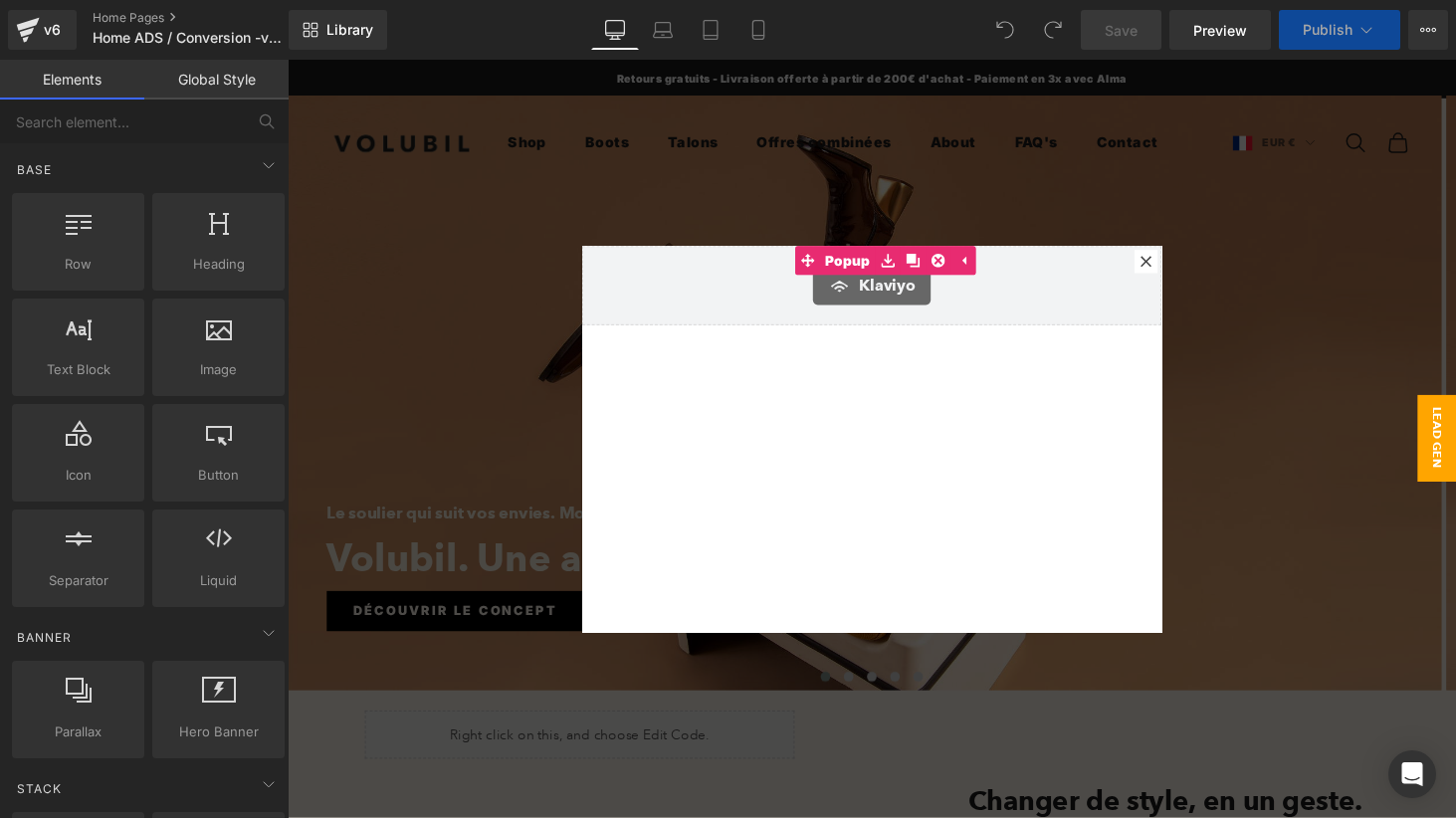 drag, startPoint x: 288, startPoint y: 60, endPoint x: 1171, endPoint y: 270, distance: 907.62823 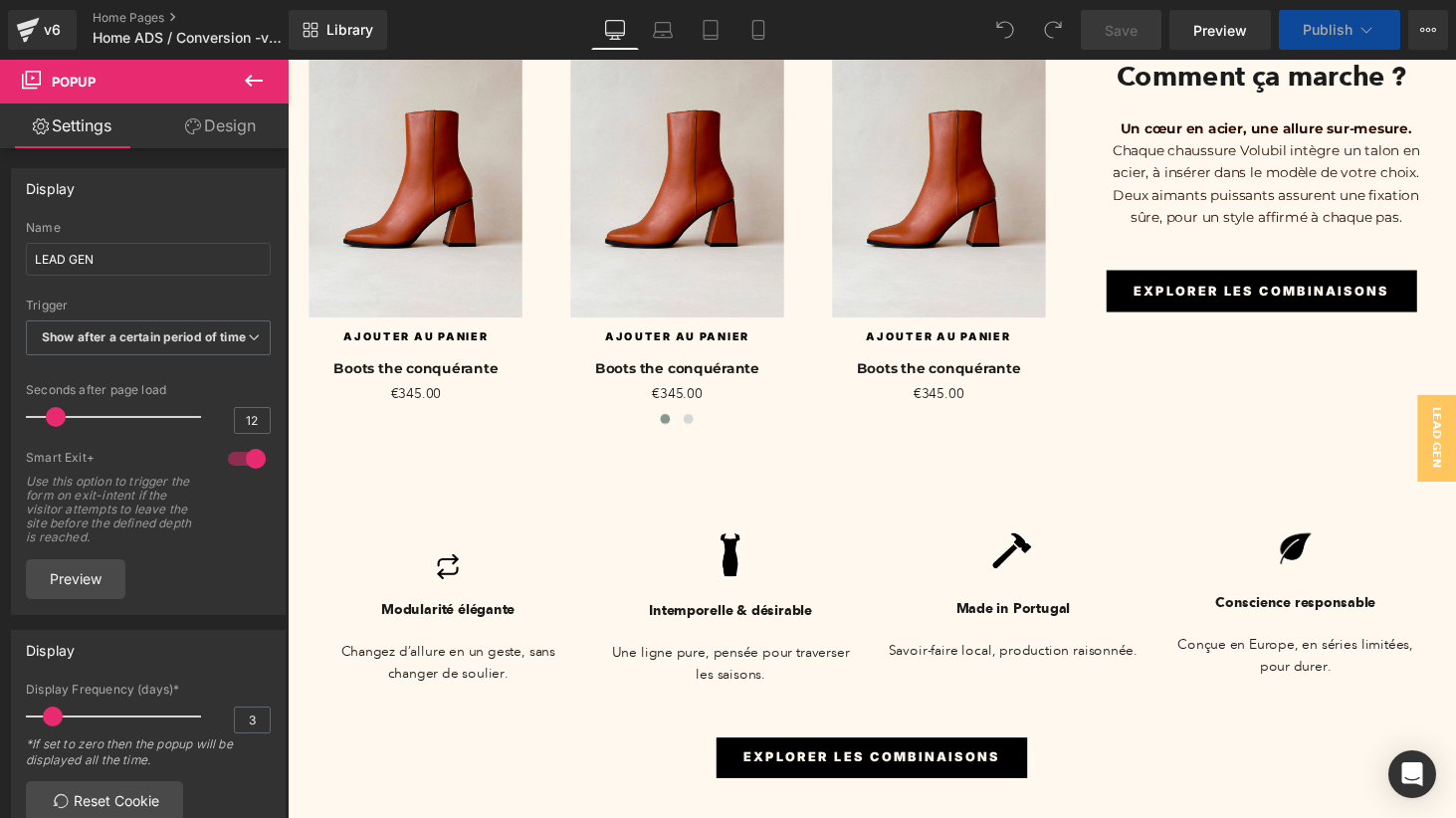 scroll, scrollTop: 2754, scrollLeft: 0, axis: vertical 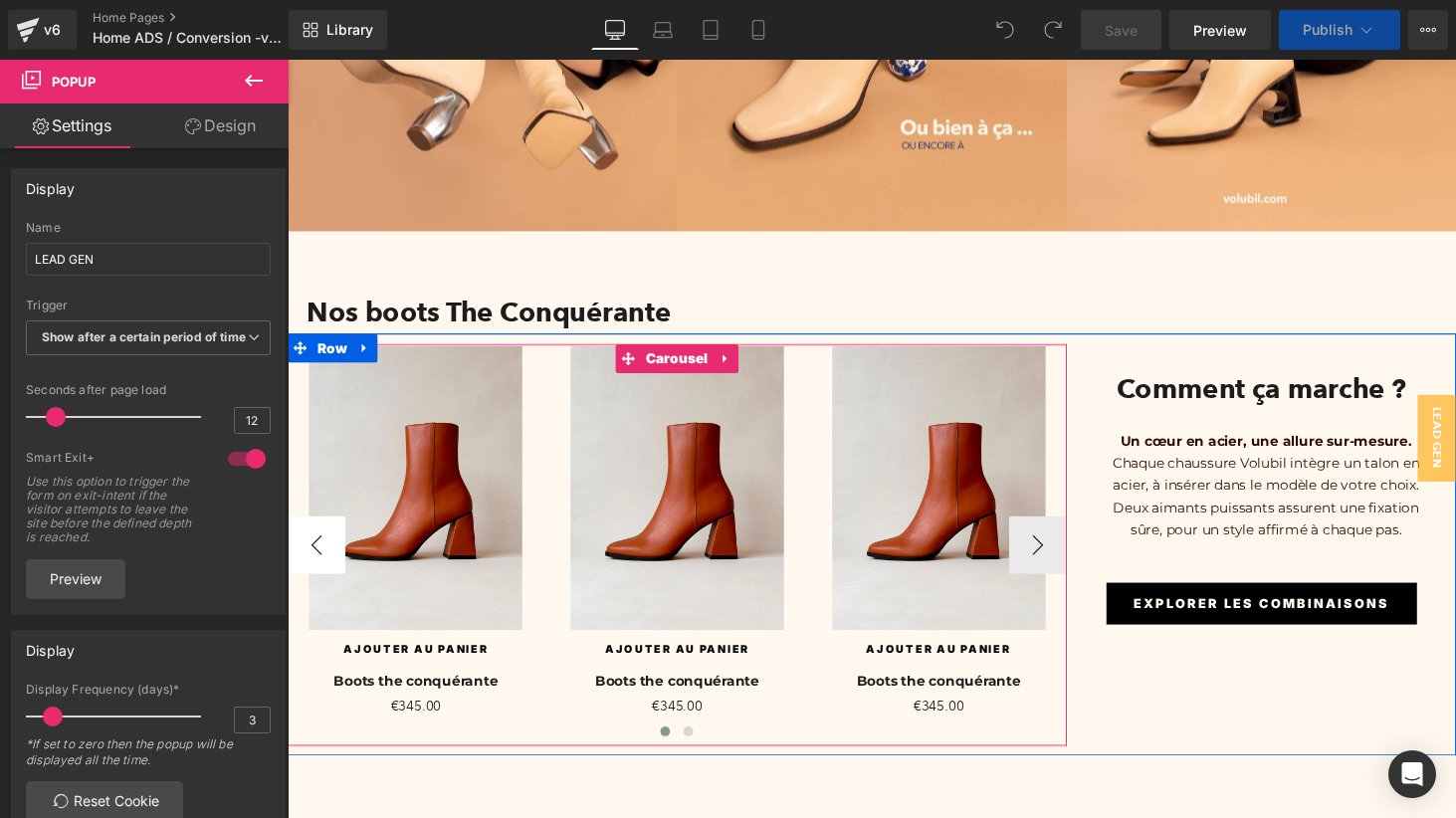 click on "‹" at bounding box center [317, 560] 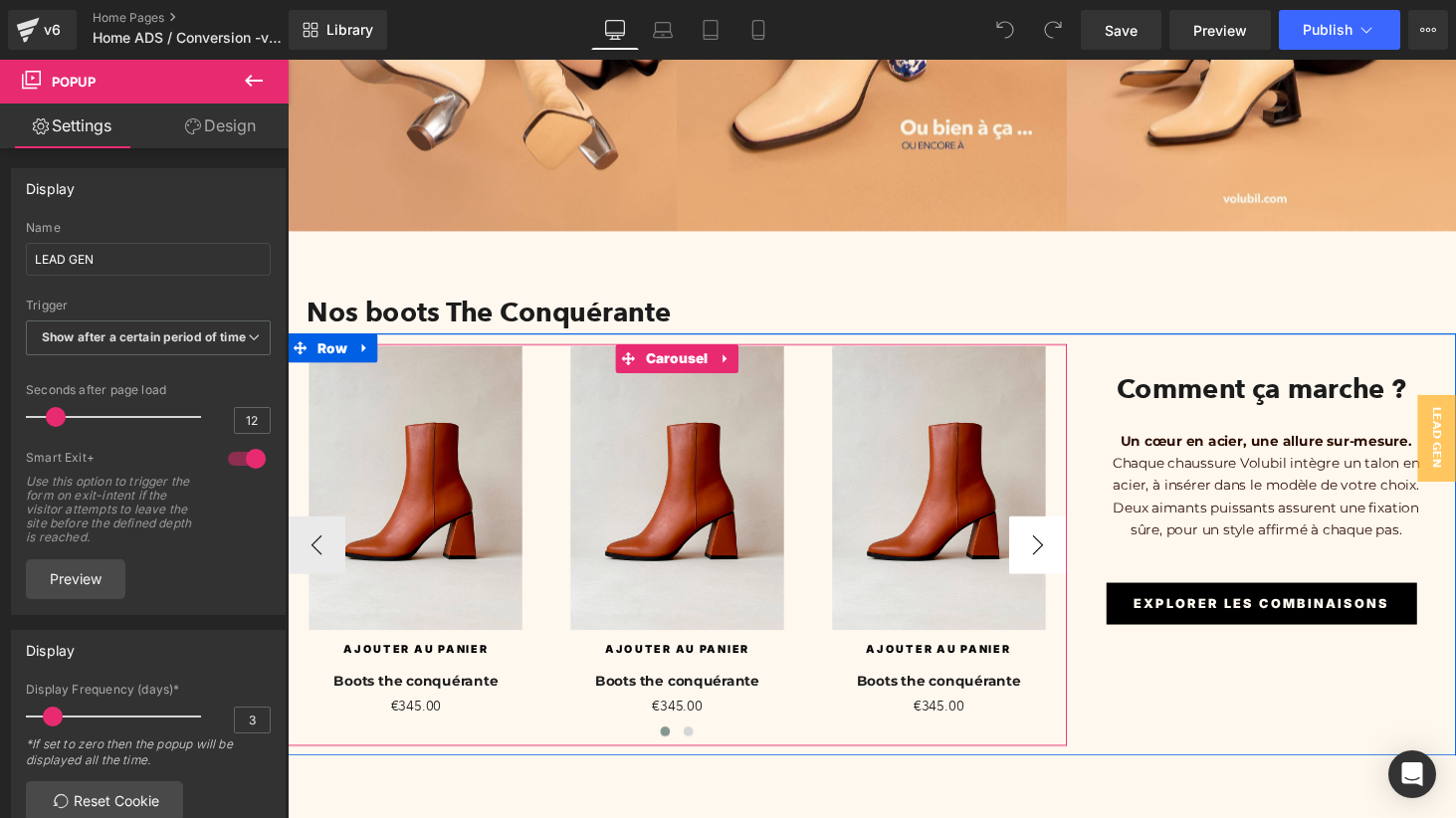 click on "›" at bounding box center (1061, 560) 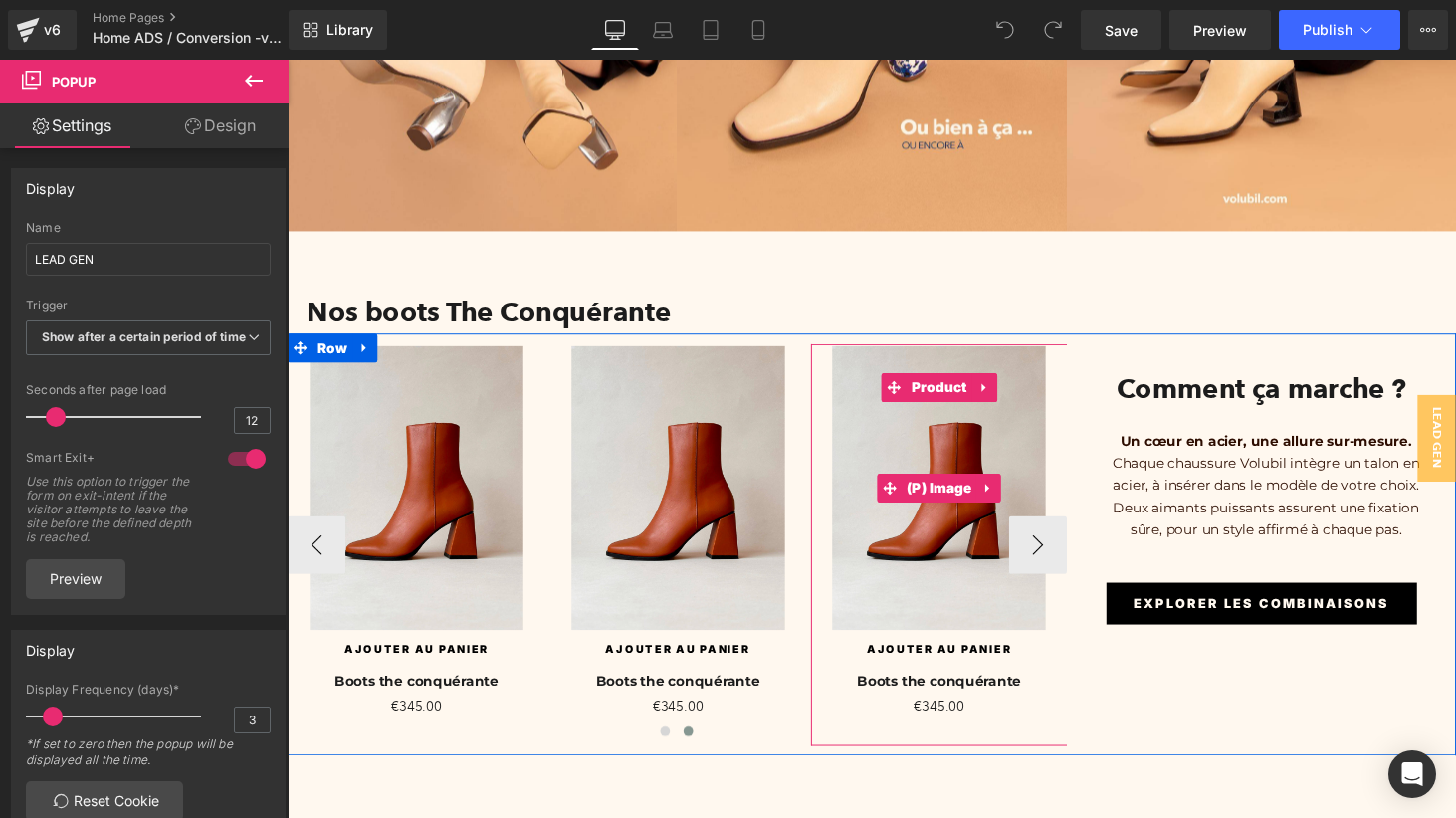 click at bounding box center (958, 502) 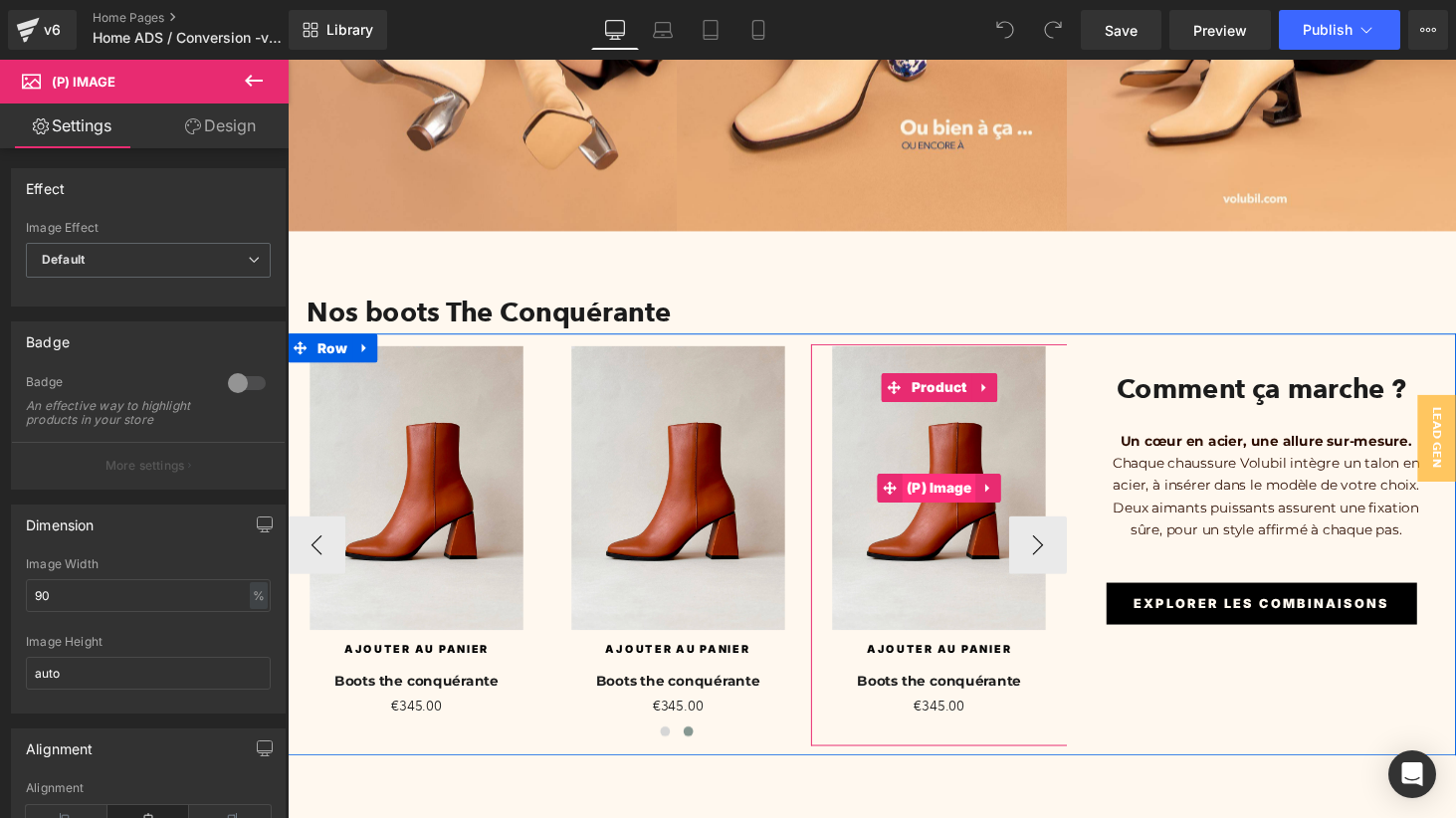 click on "(P) Image" at bounding box center (958, 502) 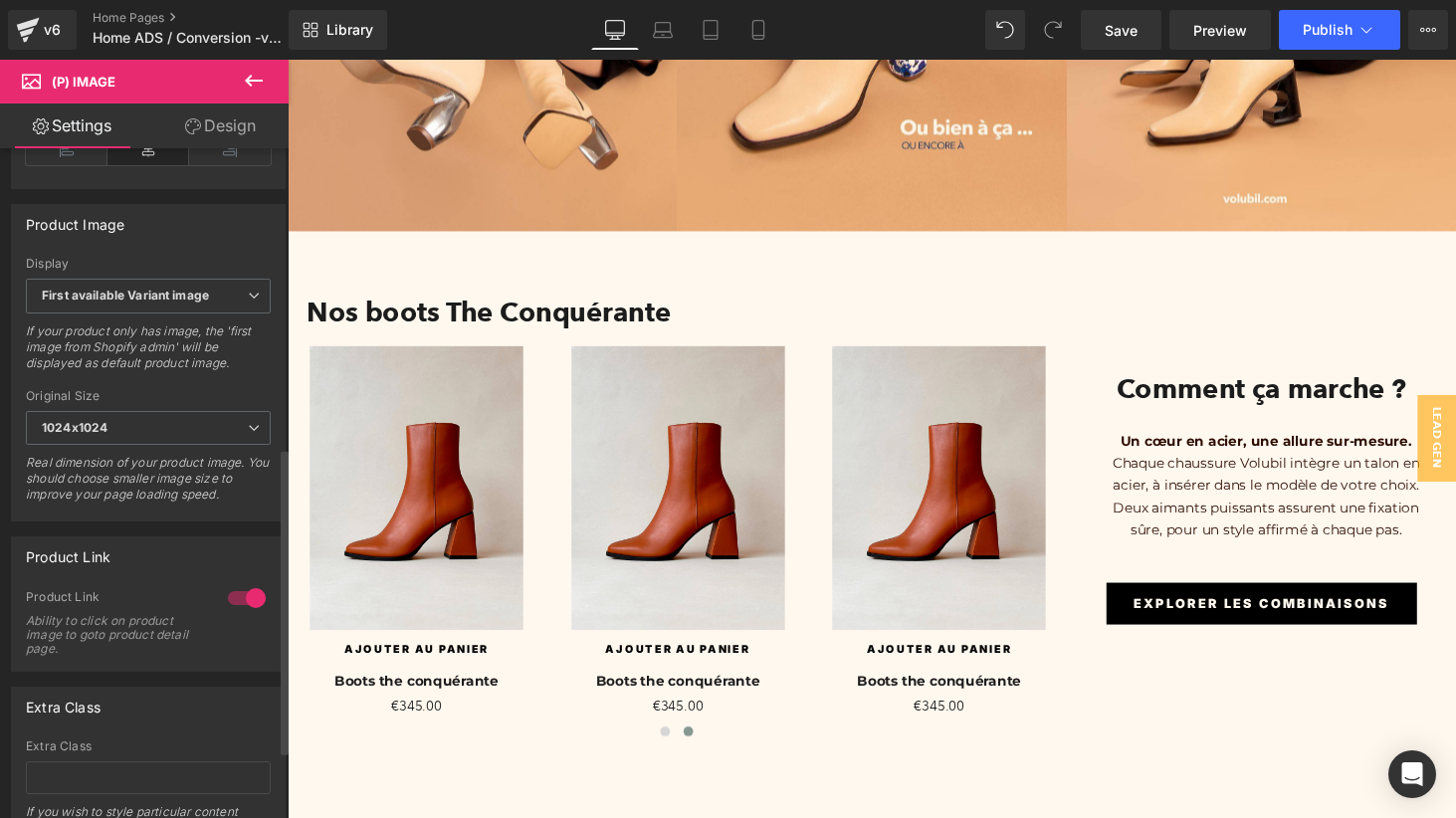scroll, scrollTop: 648, scrollLeft: 0, axis: vertical 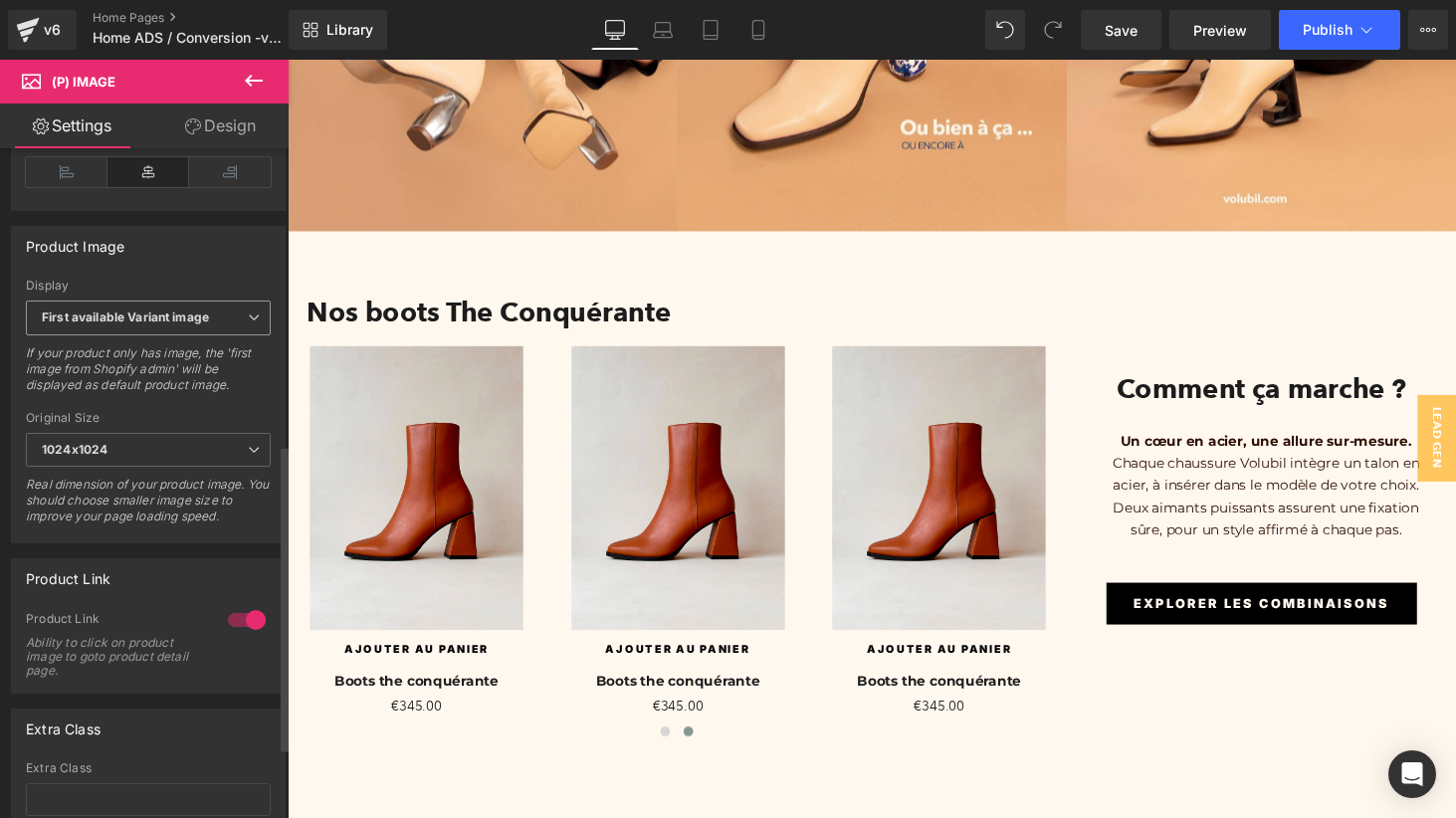 click at bounding box center [254, 317] 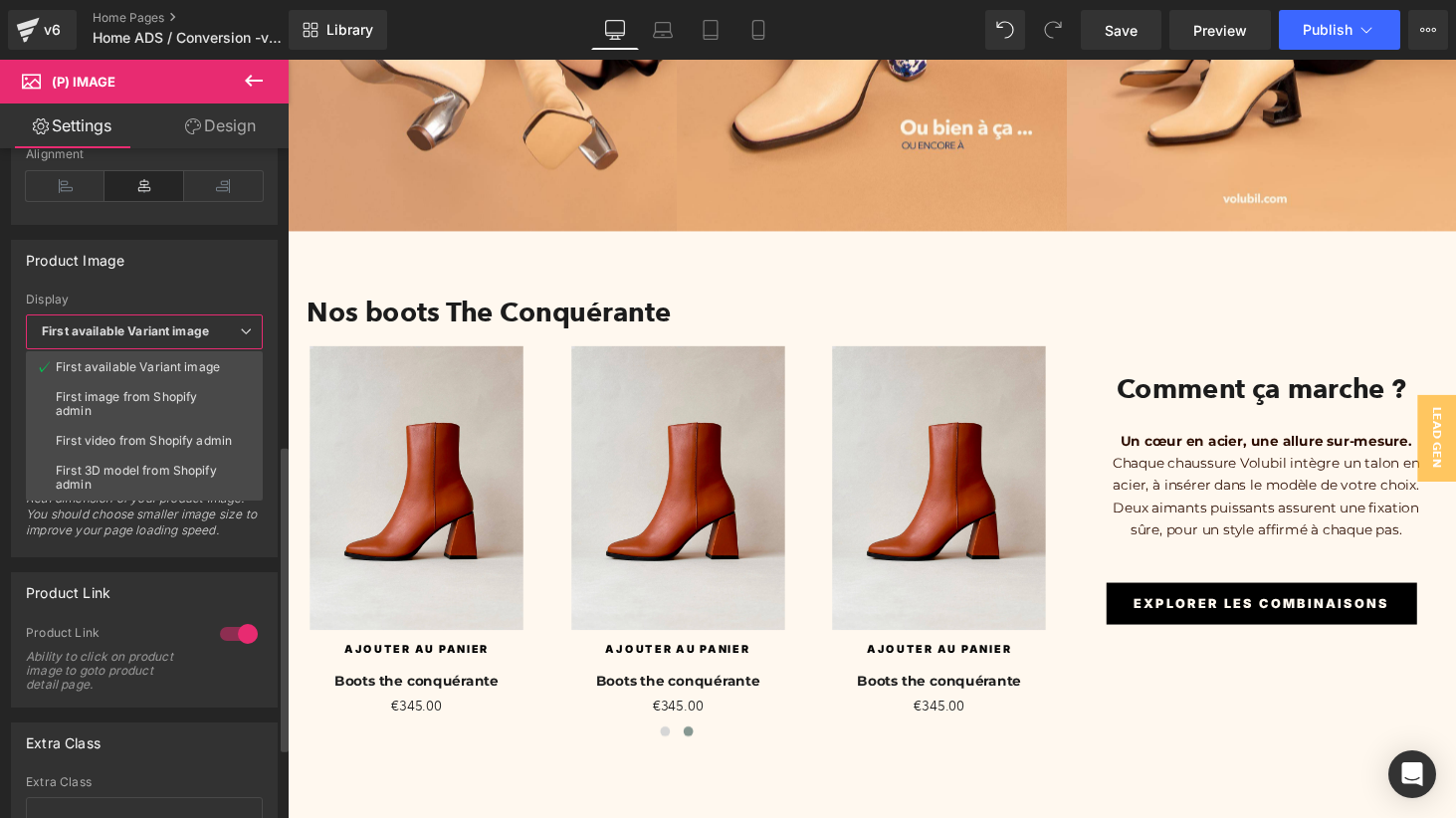 click on "Product Image First available Variant image First image from Shopify admin First video from Shopify admin First 3D model from Shopify admin Display
First available Variant image
First available Variant image First image from Shopify admin First video from Shopify admin First 3D model from Shopify admin If your product only has image, the 'first image from Shopify admin' will be displayed as default product image.  Small (100x100) Medium (240x240) Large (480x480) Large (600x600) 1024x1024 2048x2048 Original Size
1024x1024
Small (100x100) Medium (240x240) Large (480x480) Large (600x600) 1024x1024 2048x2048 Real dimension of your product image. You should choose smaller image size to improve your page loading speed." at bounding box center [144, 399] 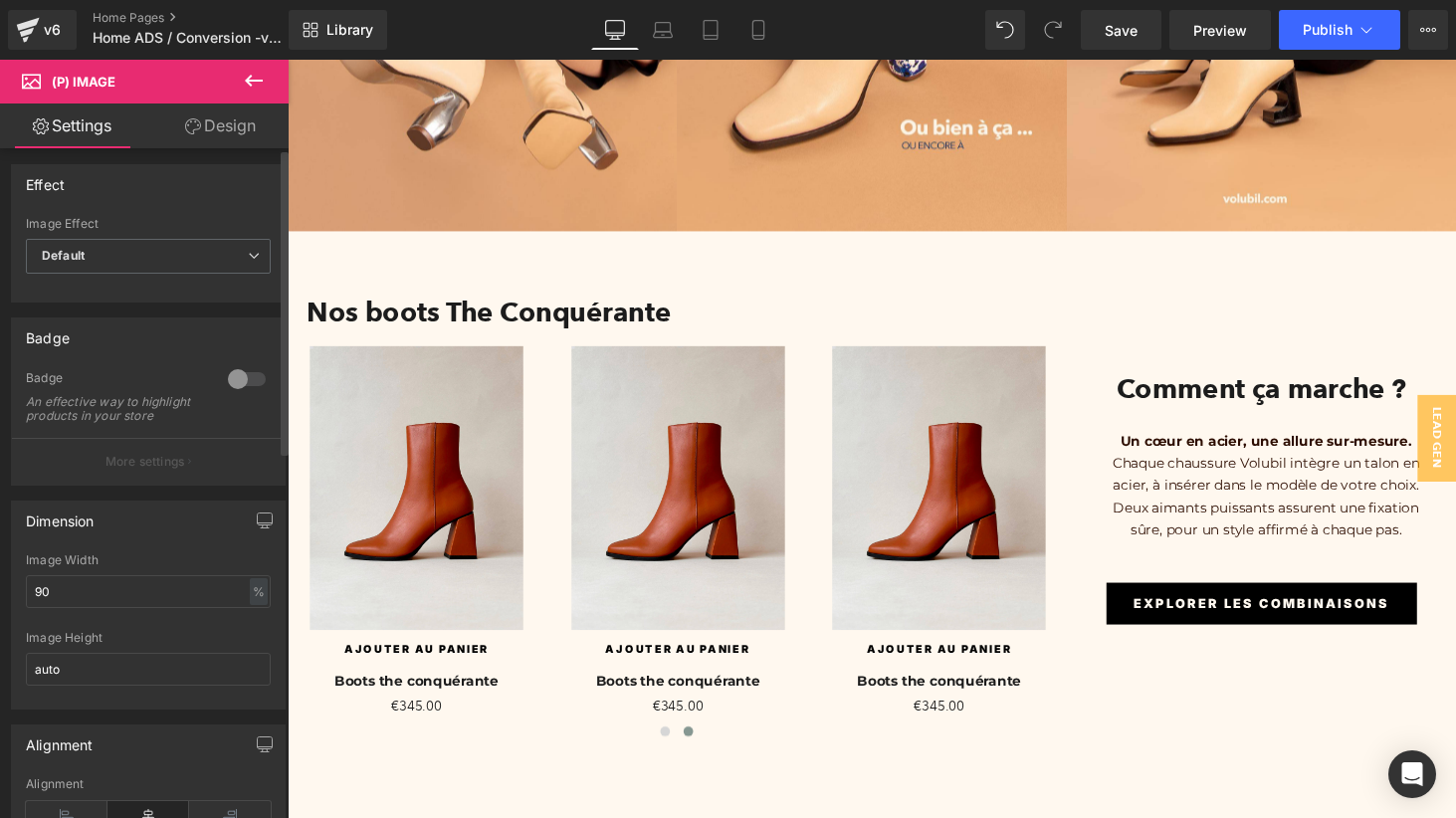 scroll, scrollTop: 0, scrollLeft: 0, axis: both 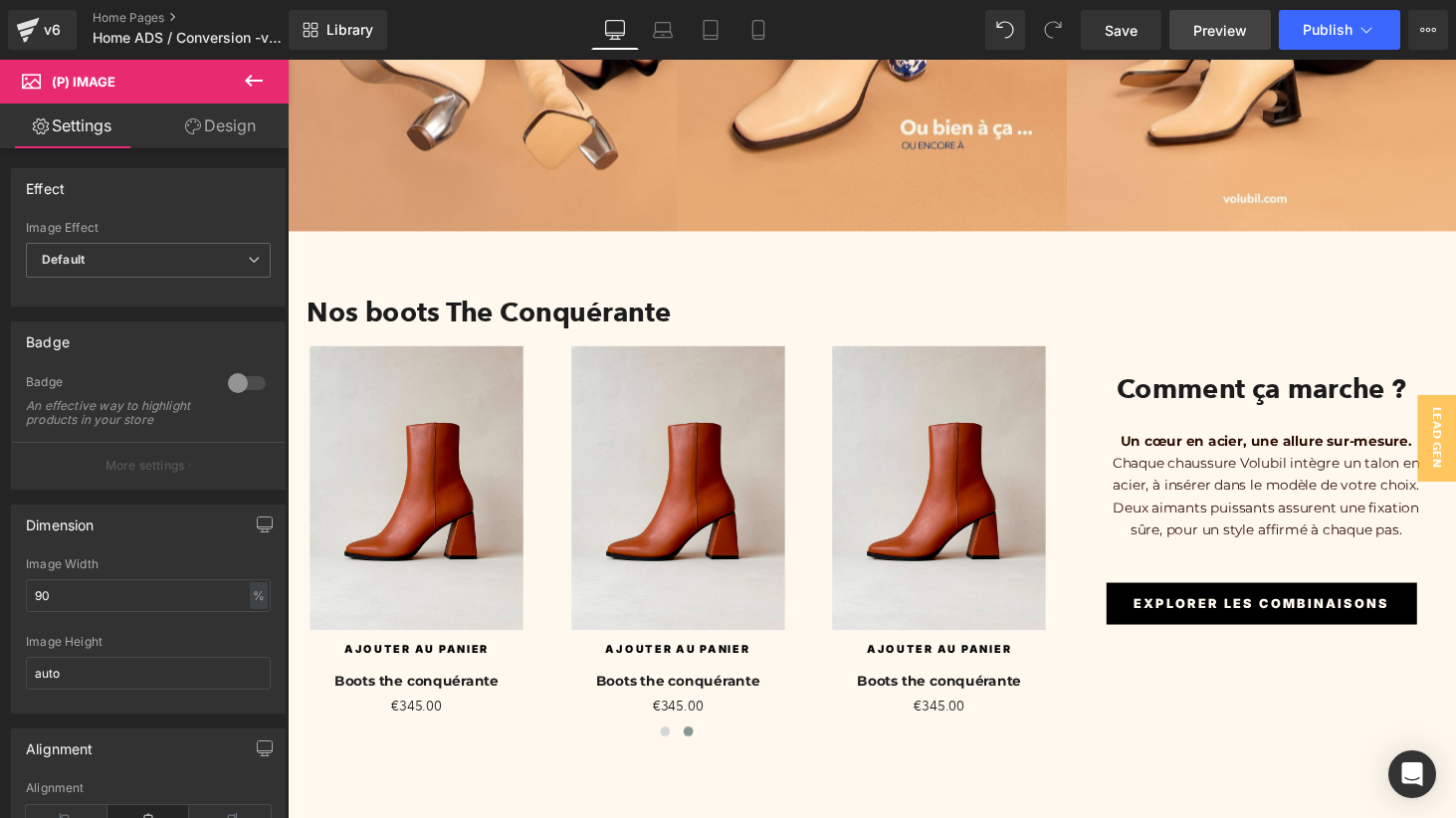 click on "Preview" at bounding box center (1220, 30) 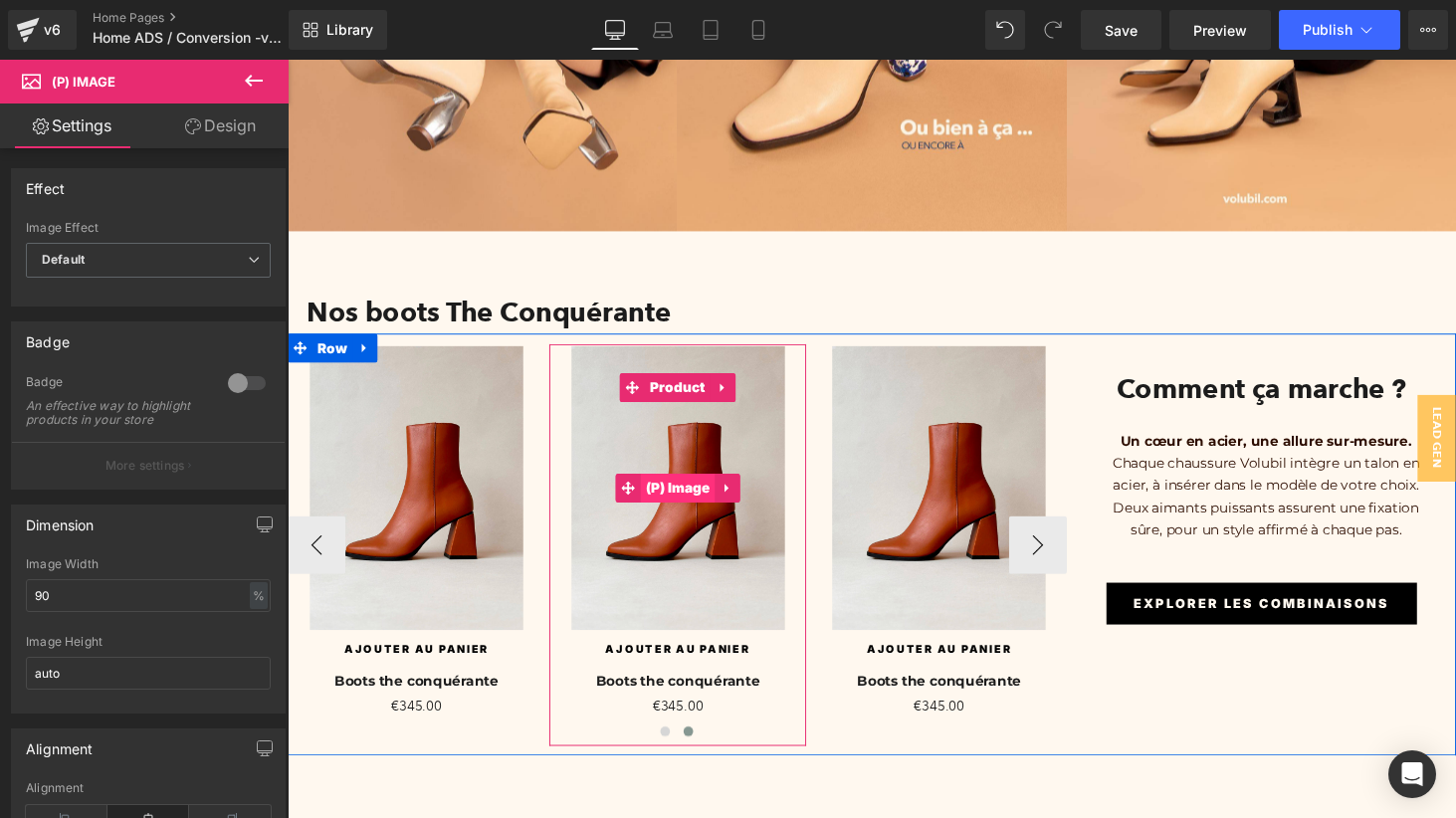 click on "(P) Image" at bounding box center [690, 502] 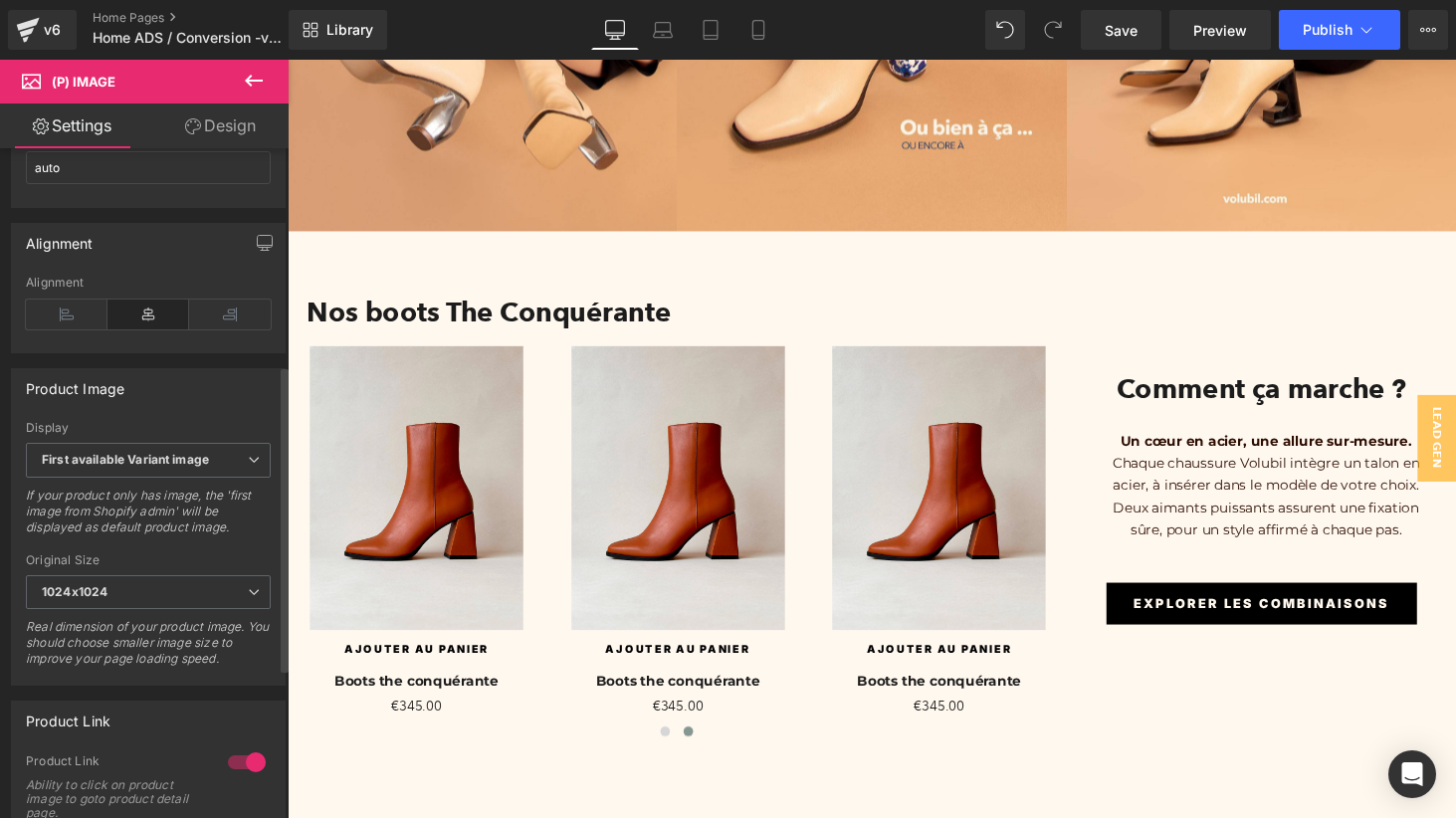 scroll, scrollTop: 522, scrollLeft: 0, axis: vertical 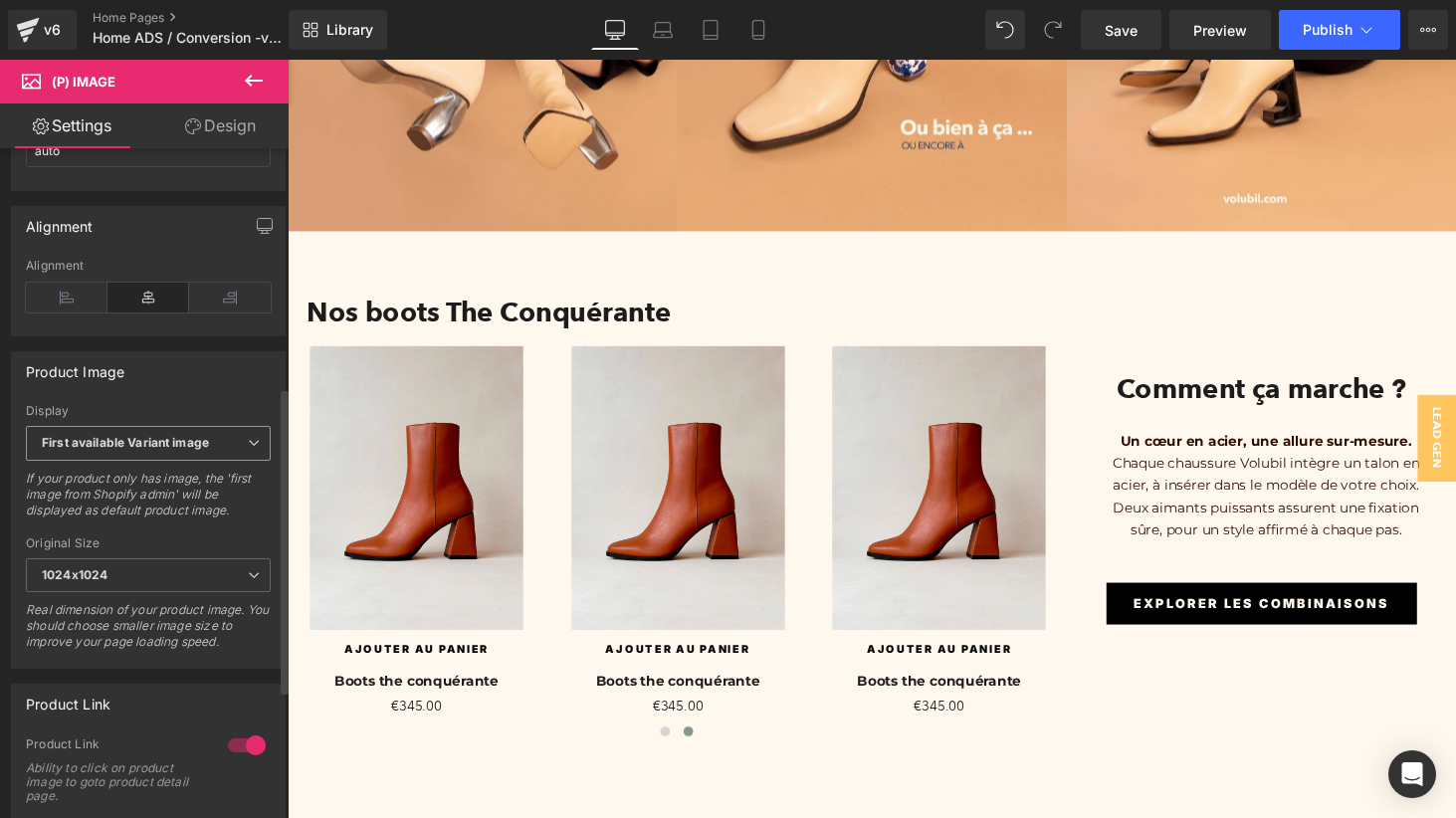 click on "First available Variant image" at bounding box center (125, 442) 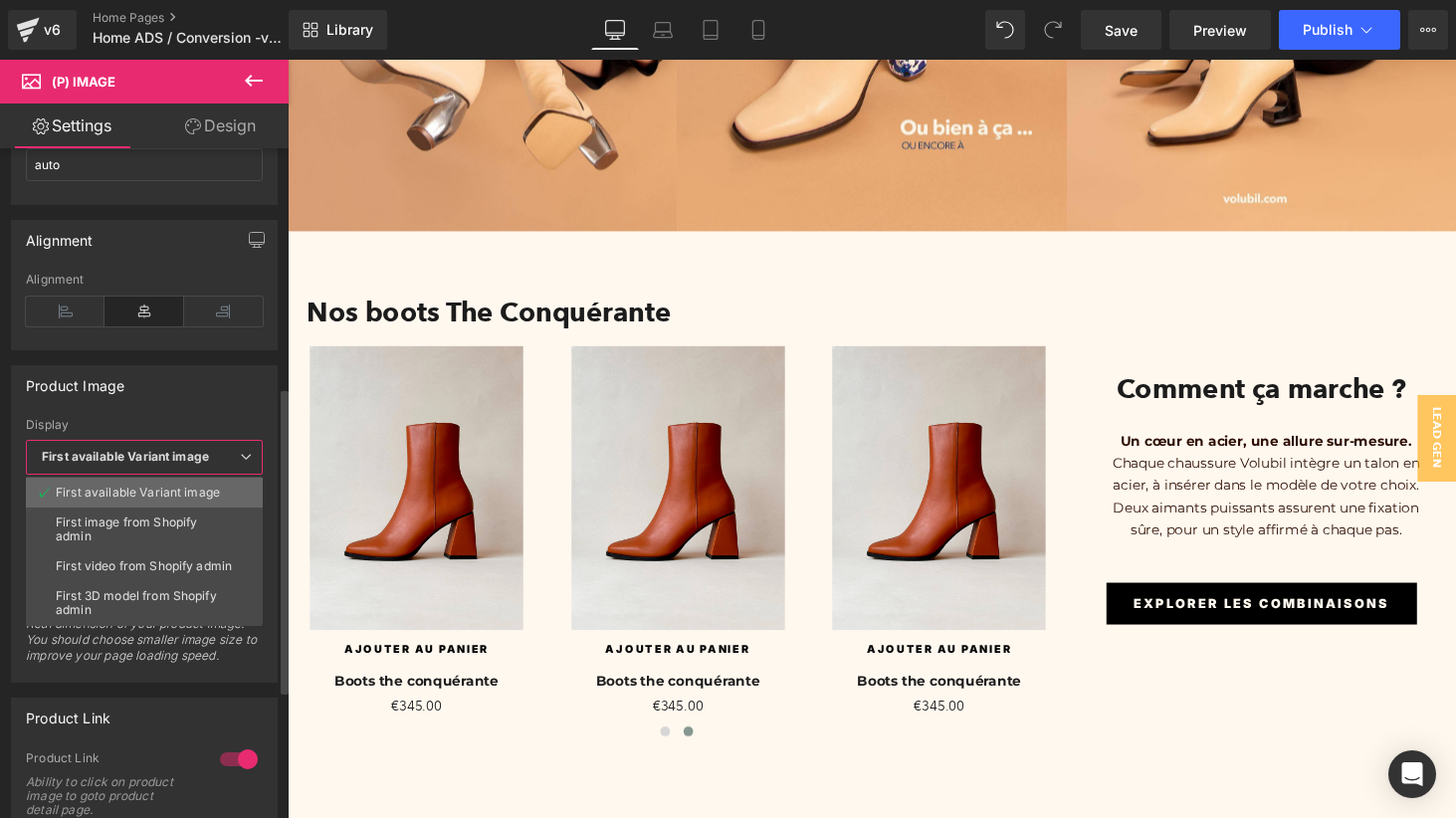 click on "First available Variant image" at bounding box center (137, 493) 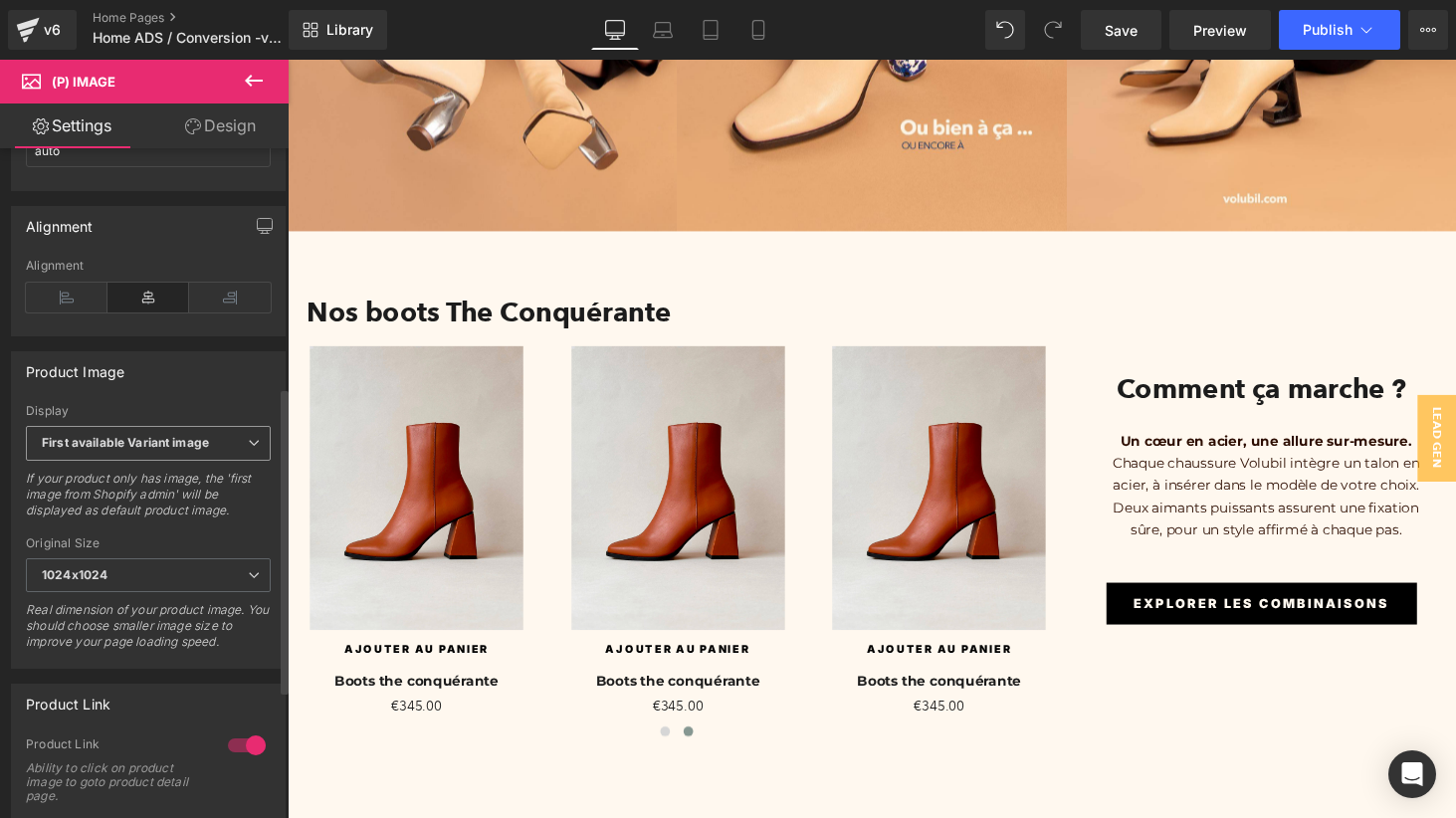 click on "First available Variant image" at bounding box center (125, 442) 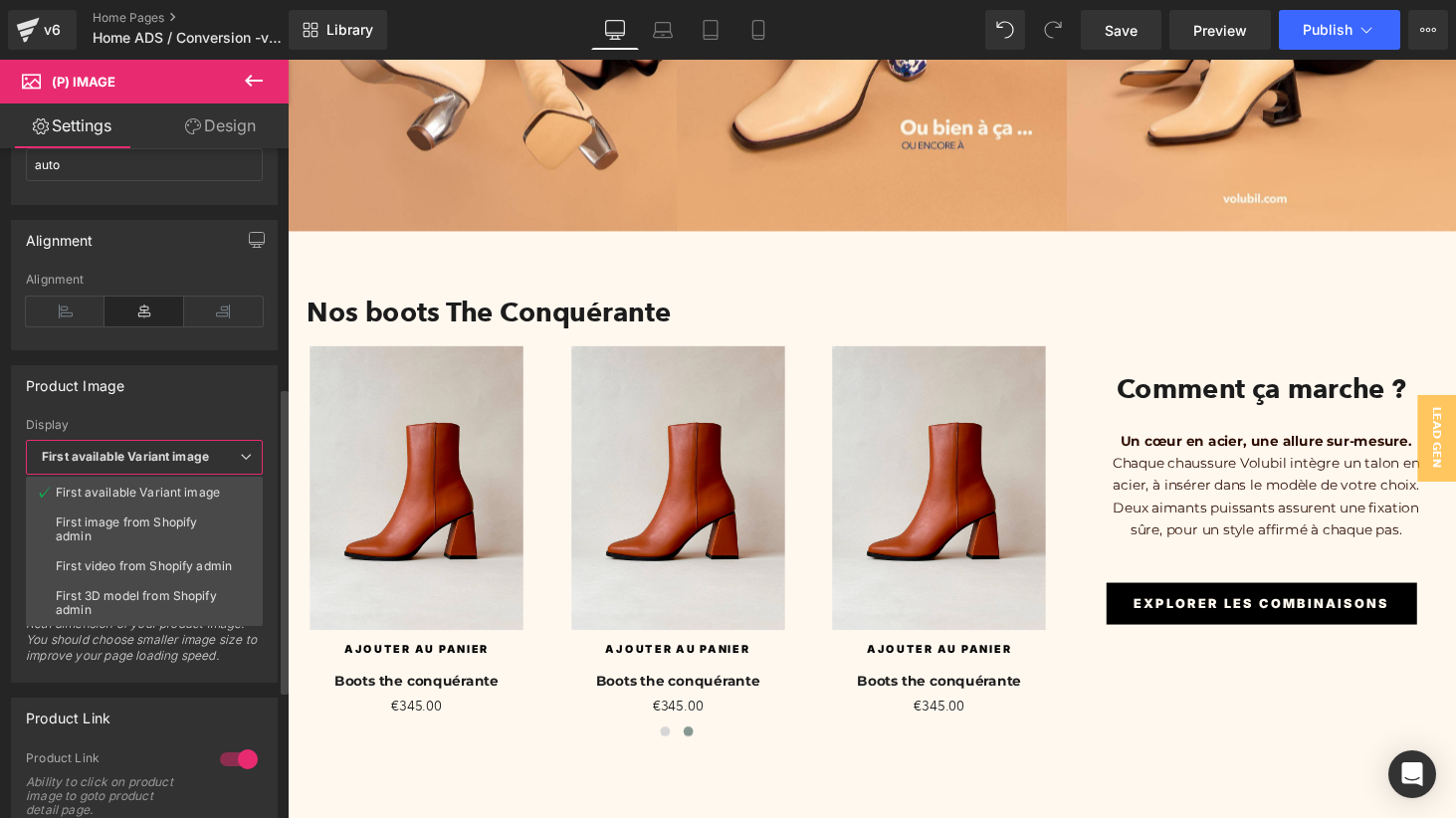 click on "Product Image" at bounding box center (144, 385) 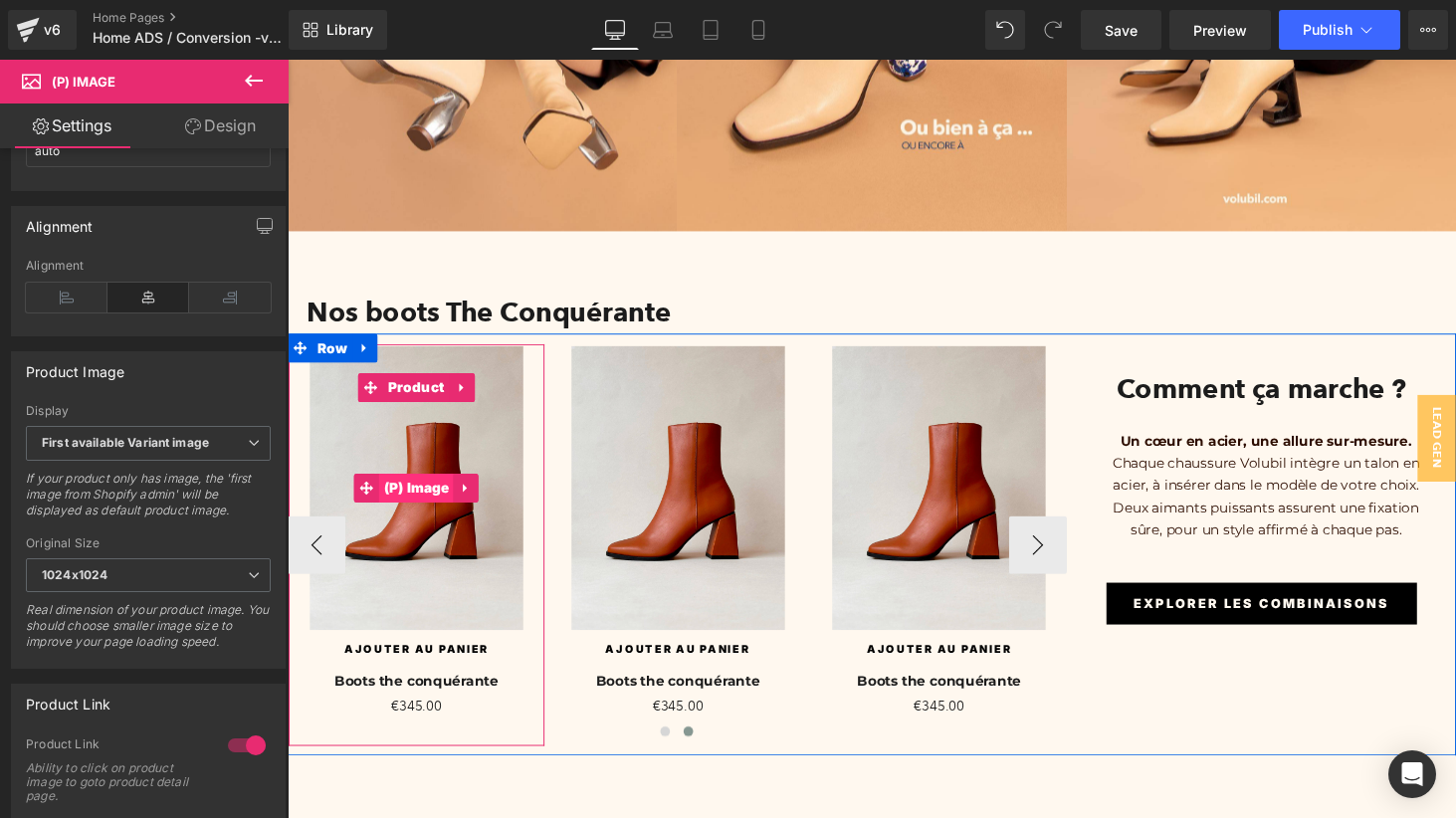 click on "(P) Image" at bounding box center [420, 502] 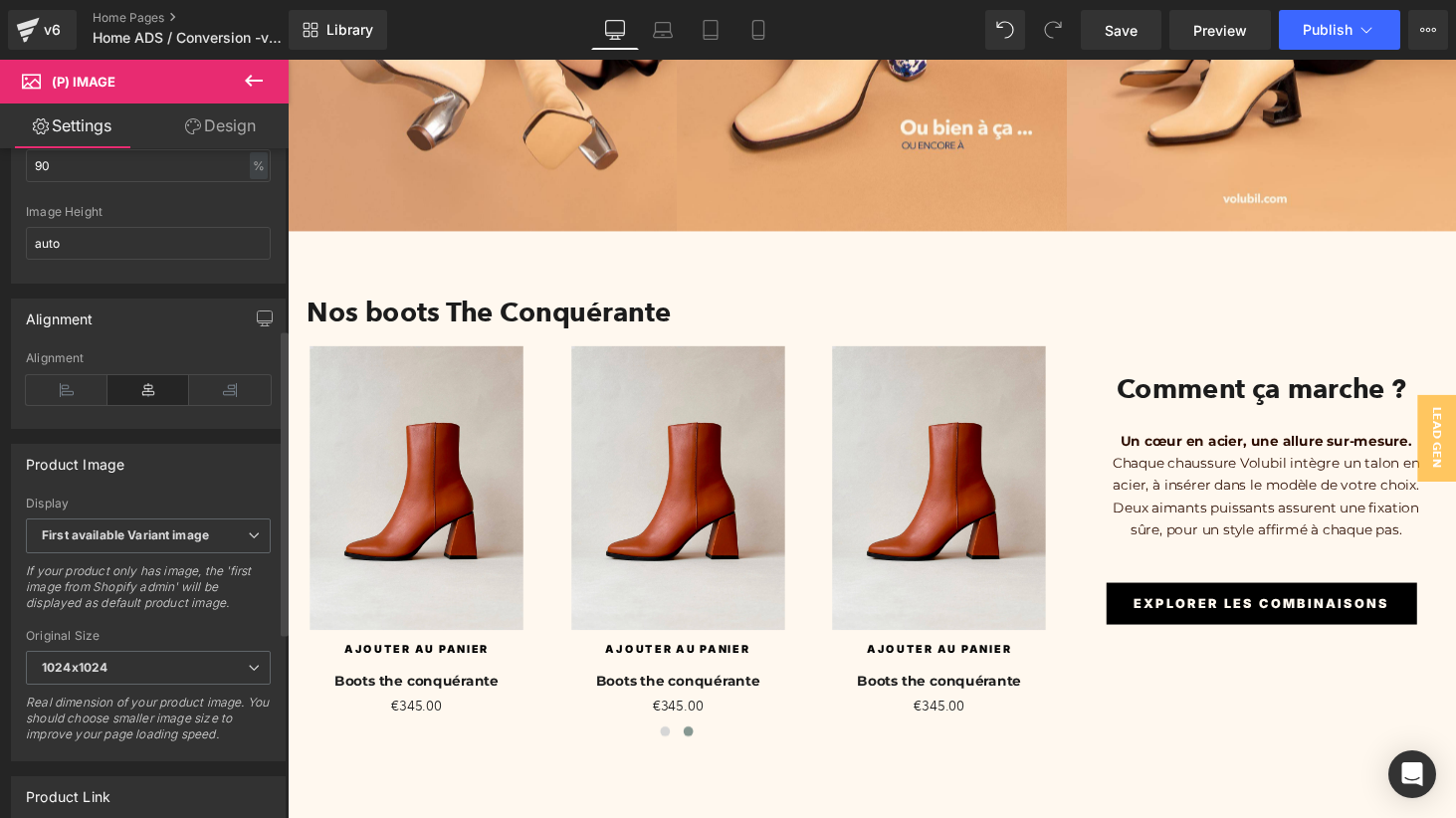 scroll, scrollTop: 450, scrollLeft: 0, axis: vertical 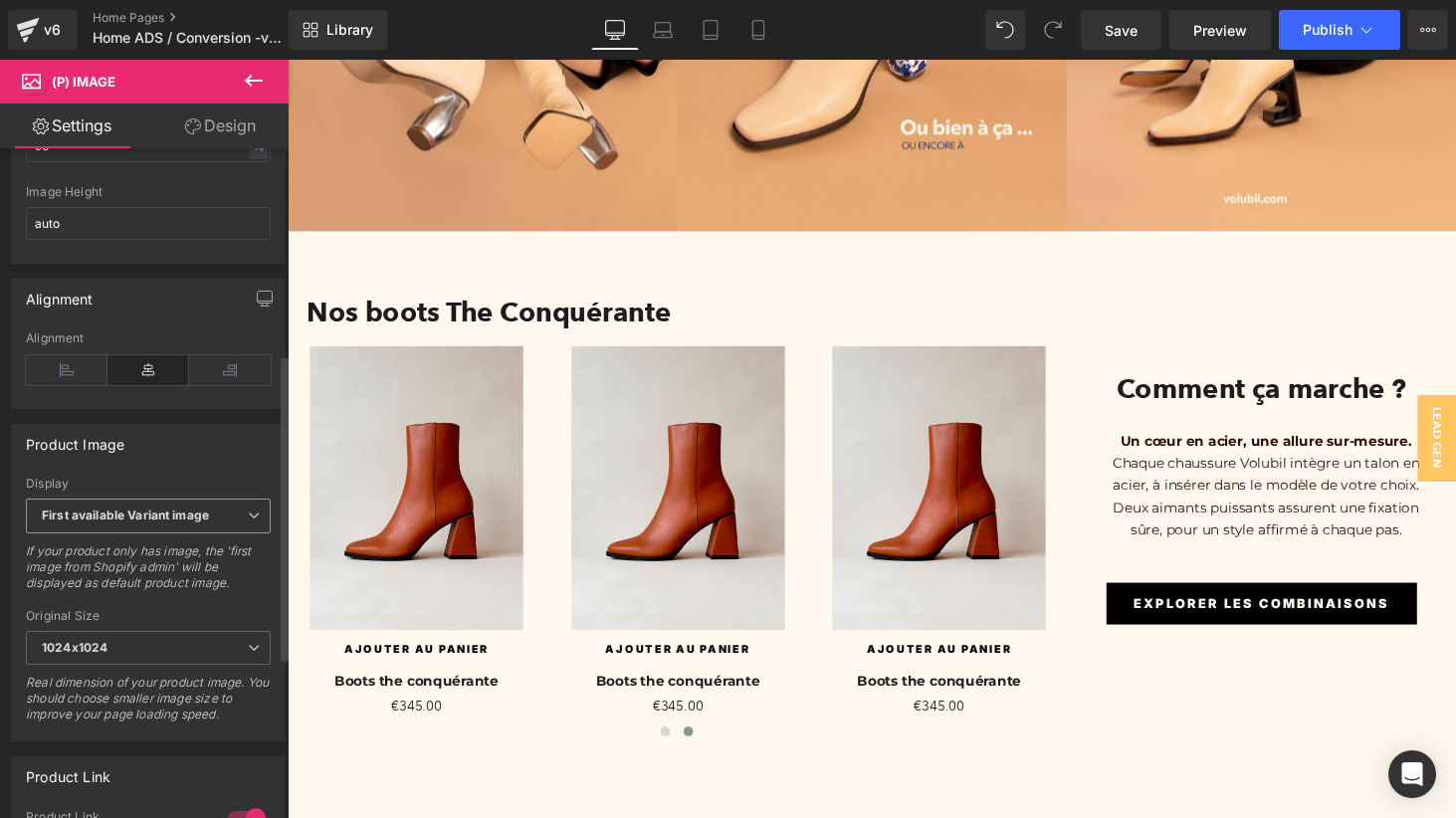click on "First available Variant image" at bounding box center [148, 515] 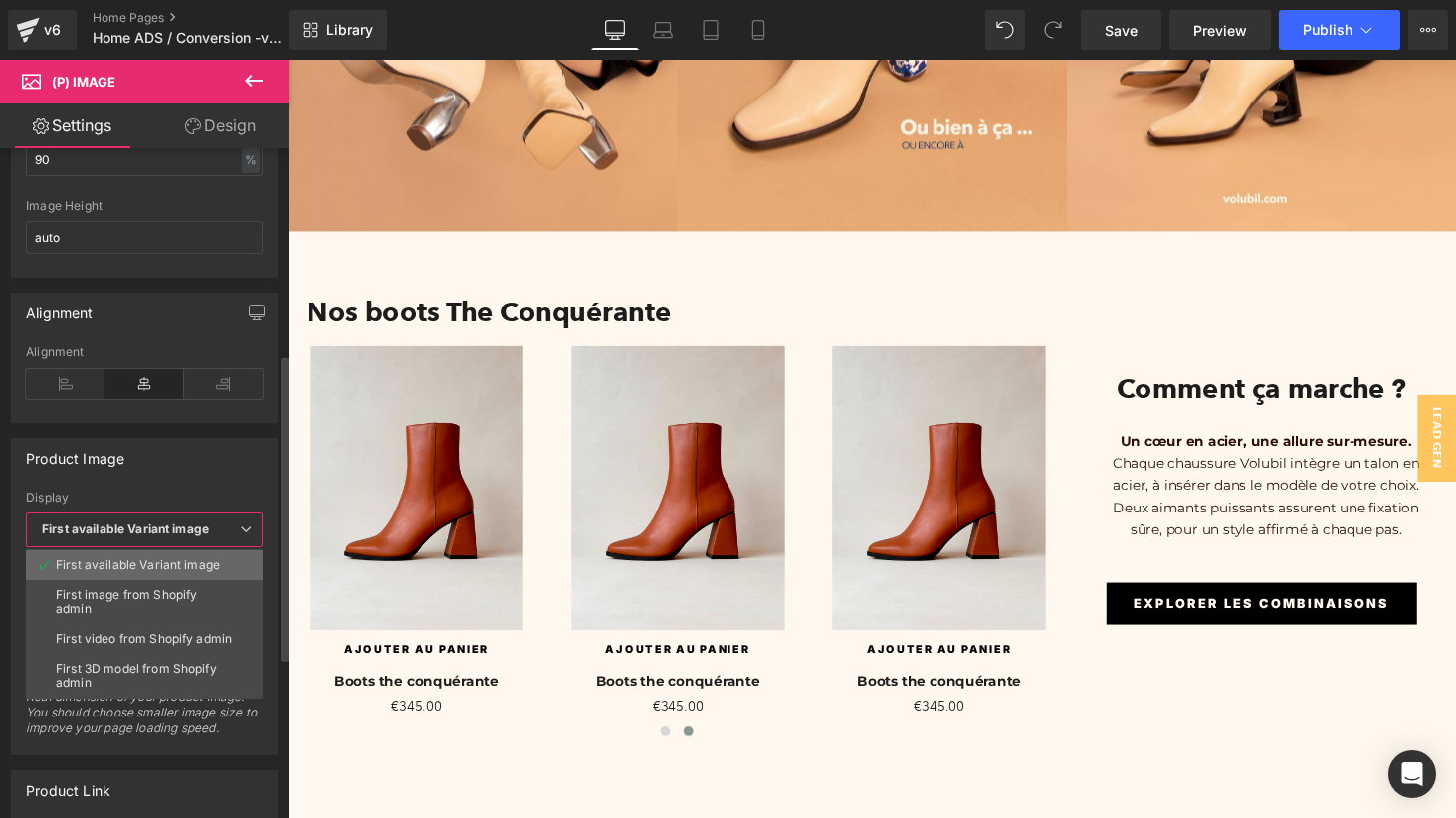 click on "First available Variant image" at bounding box center (144, 565) 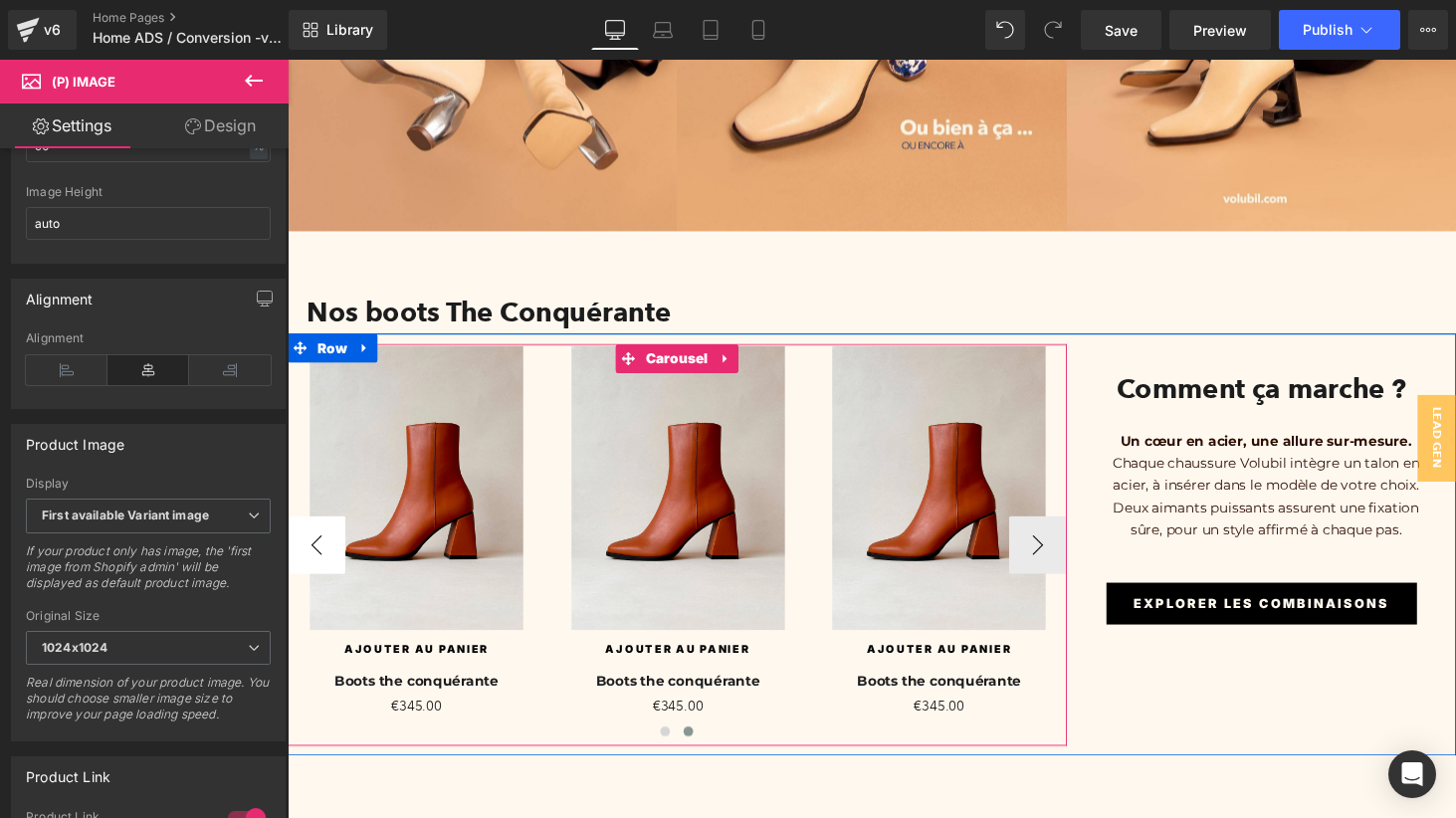 click on "‹" at bounding box center [317, 560] 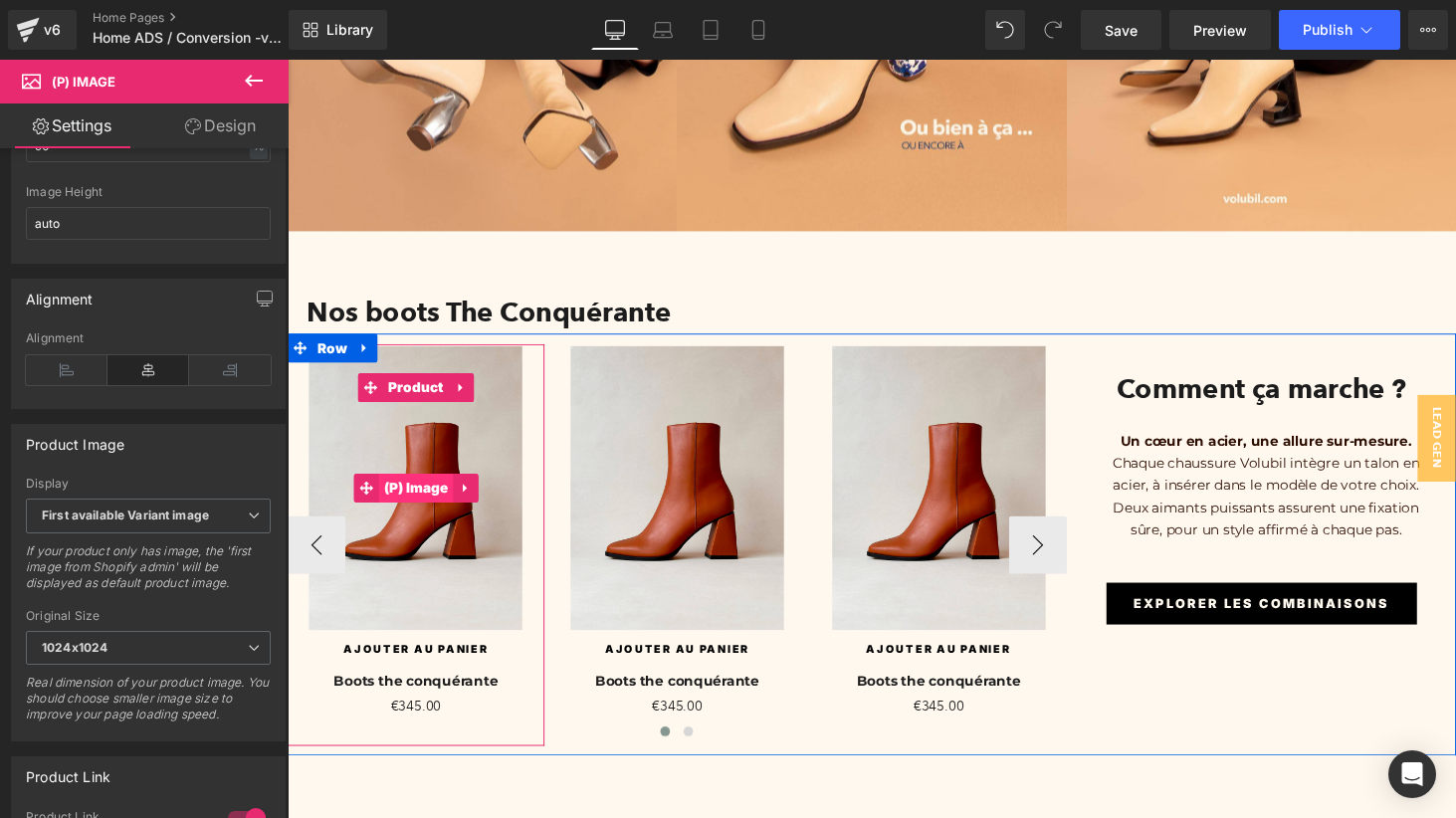click on "(P) Image" at bounding box center [419, 502] 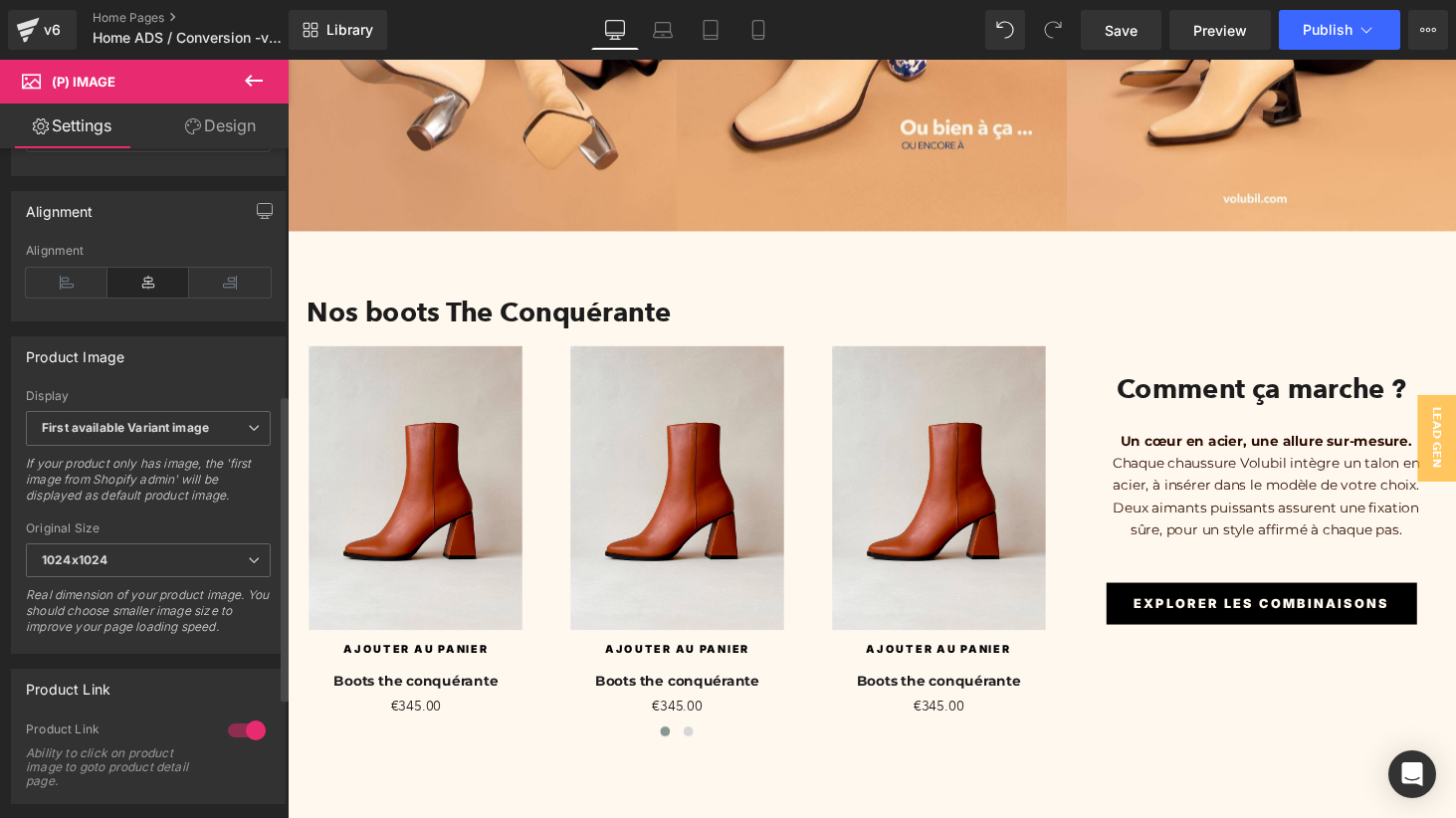scroll, scrollTop: 538, scrollLeft: 0, axis: vertical 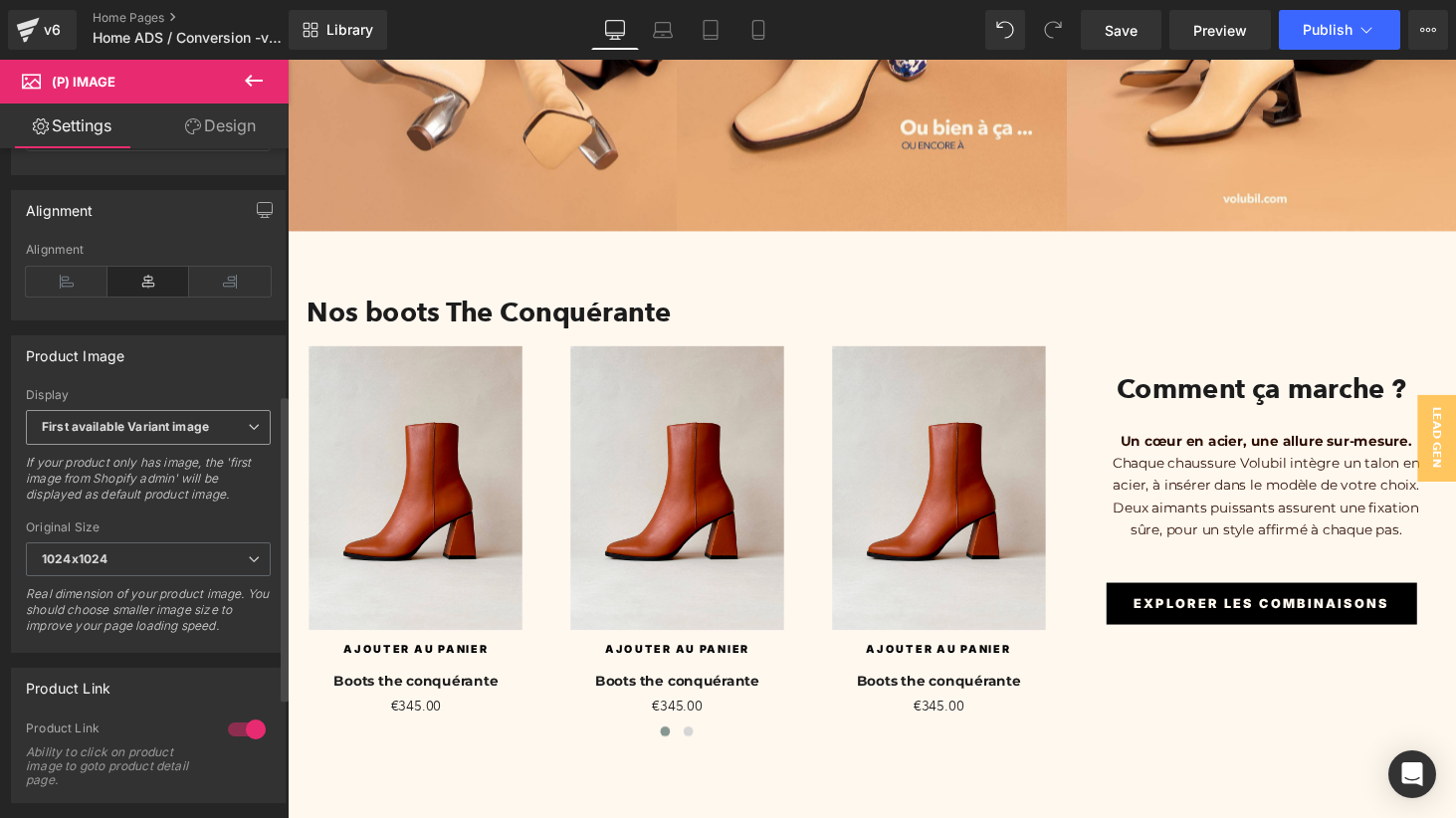 click at bounding box center [254, 427] 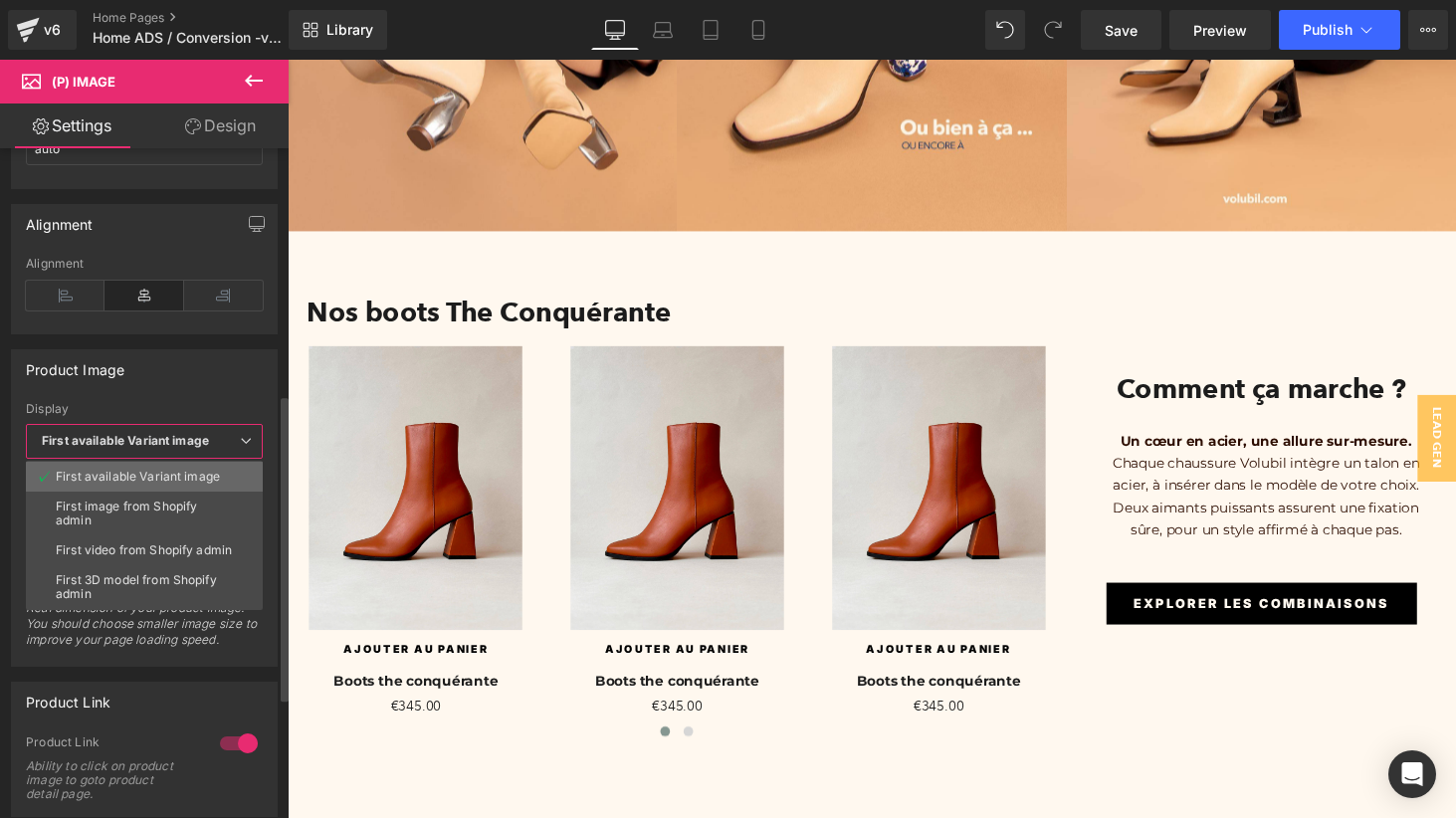 click on "First available Variant image" at bounding box center [137, 477] 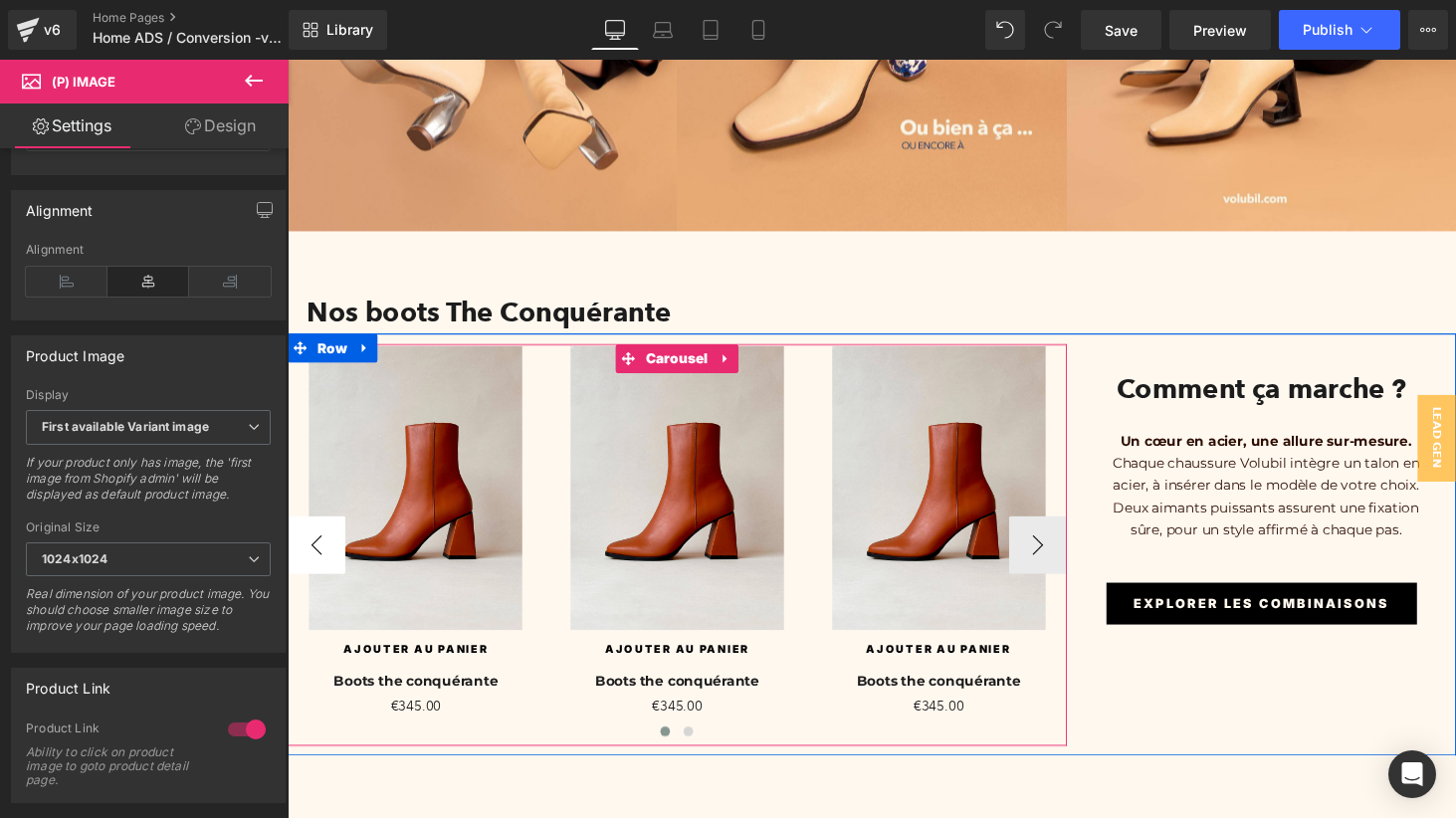 click on "‹" at bounding box center [317, 560] 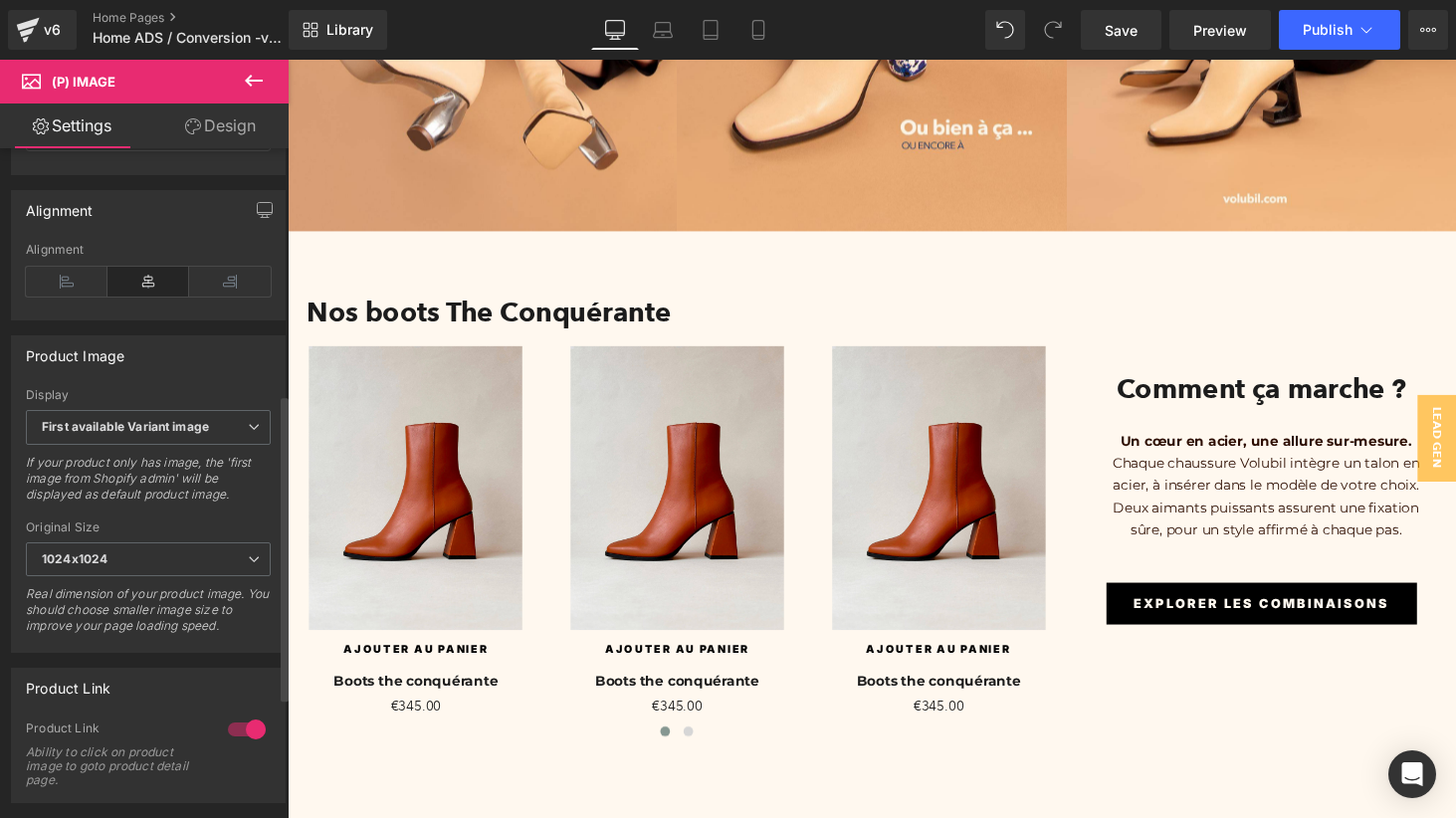 click on "If your product only has image, the 'first image from Shopify admin' will be displayed as default product image." at bounding box center [148, 485] 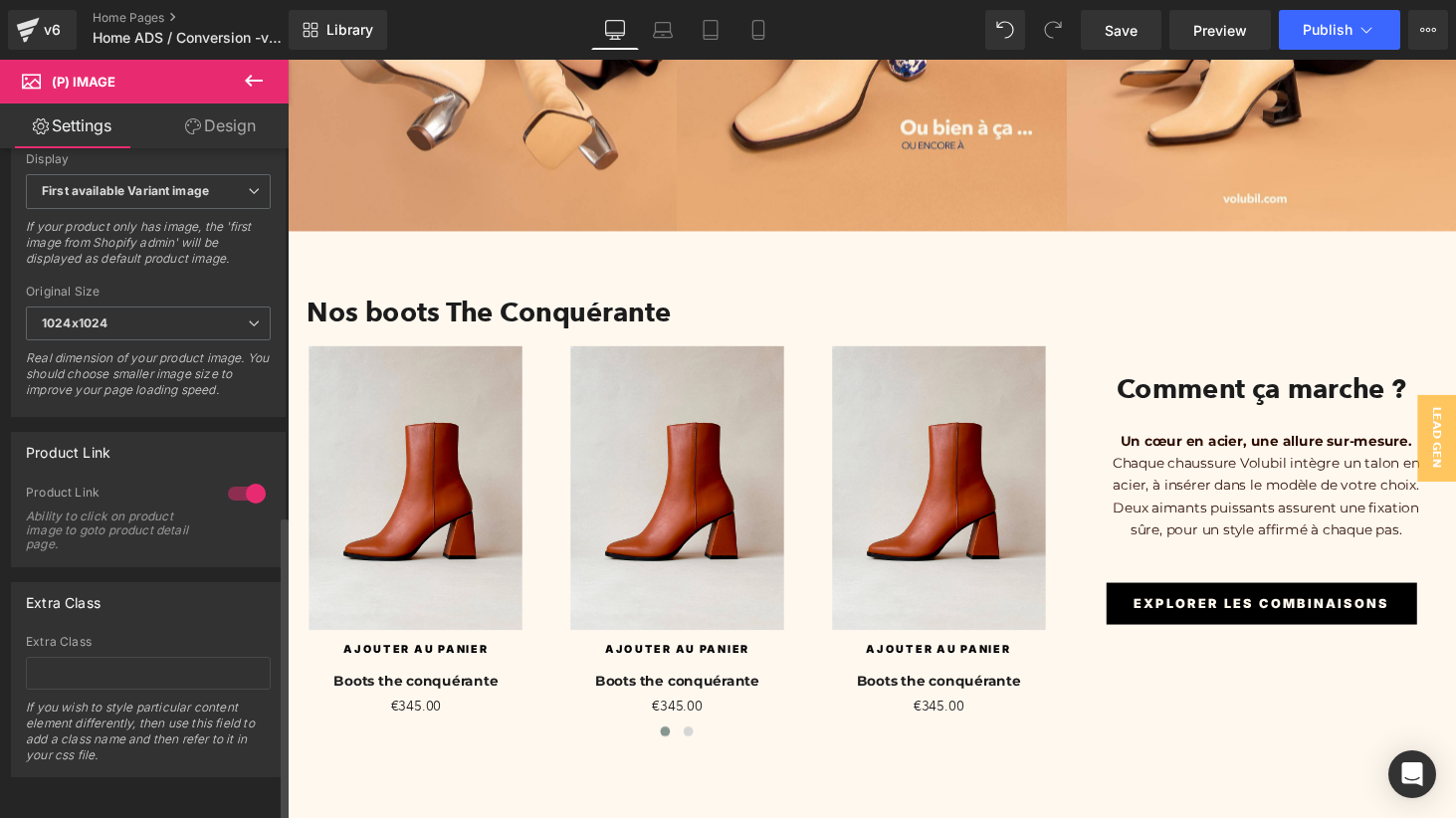 scroll, scrollTop: 803, scrollLeft: 0, axis: vertical 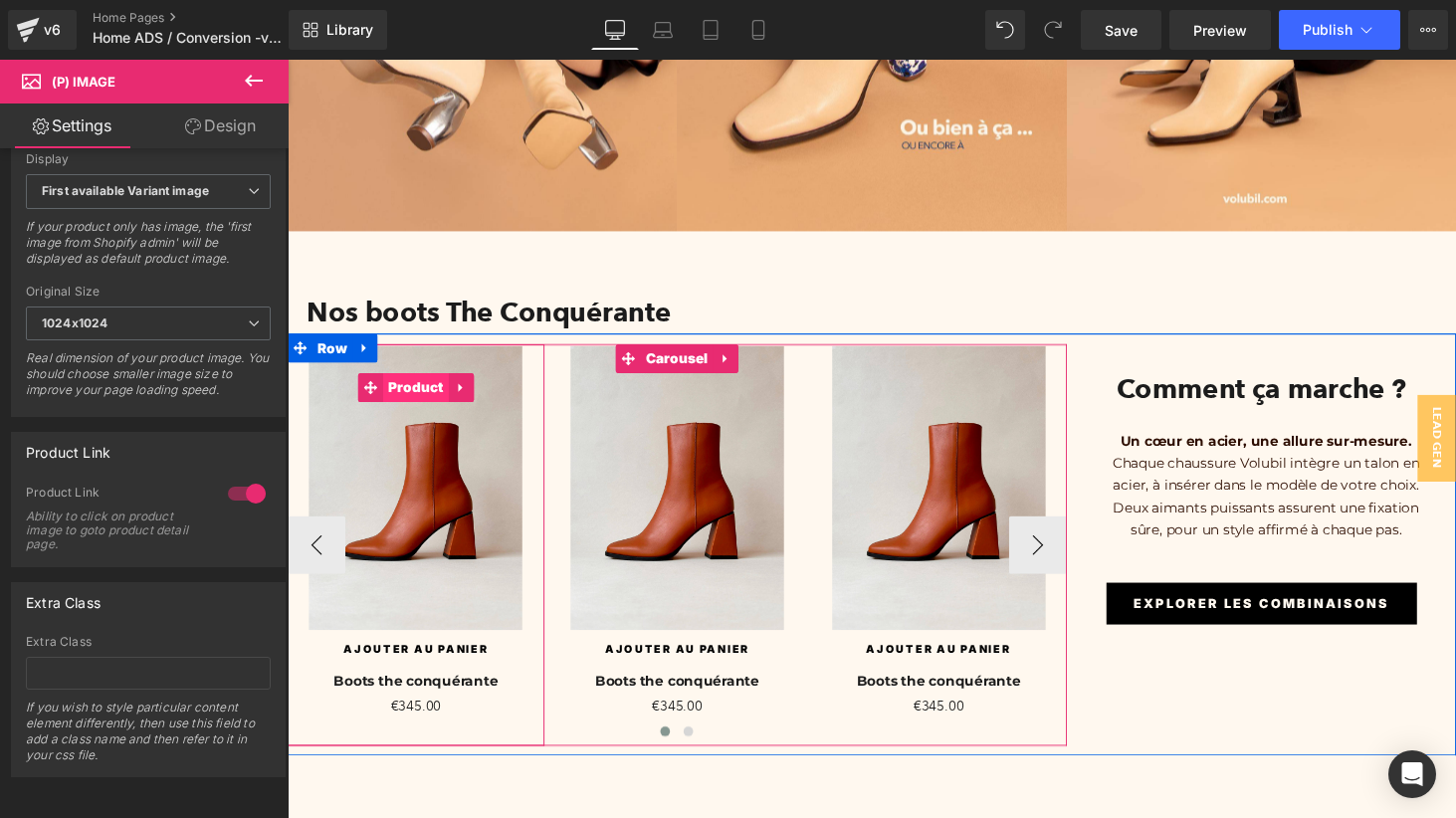 click on "Product" at bounding box center [420, 398] 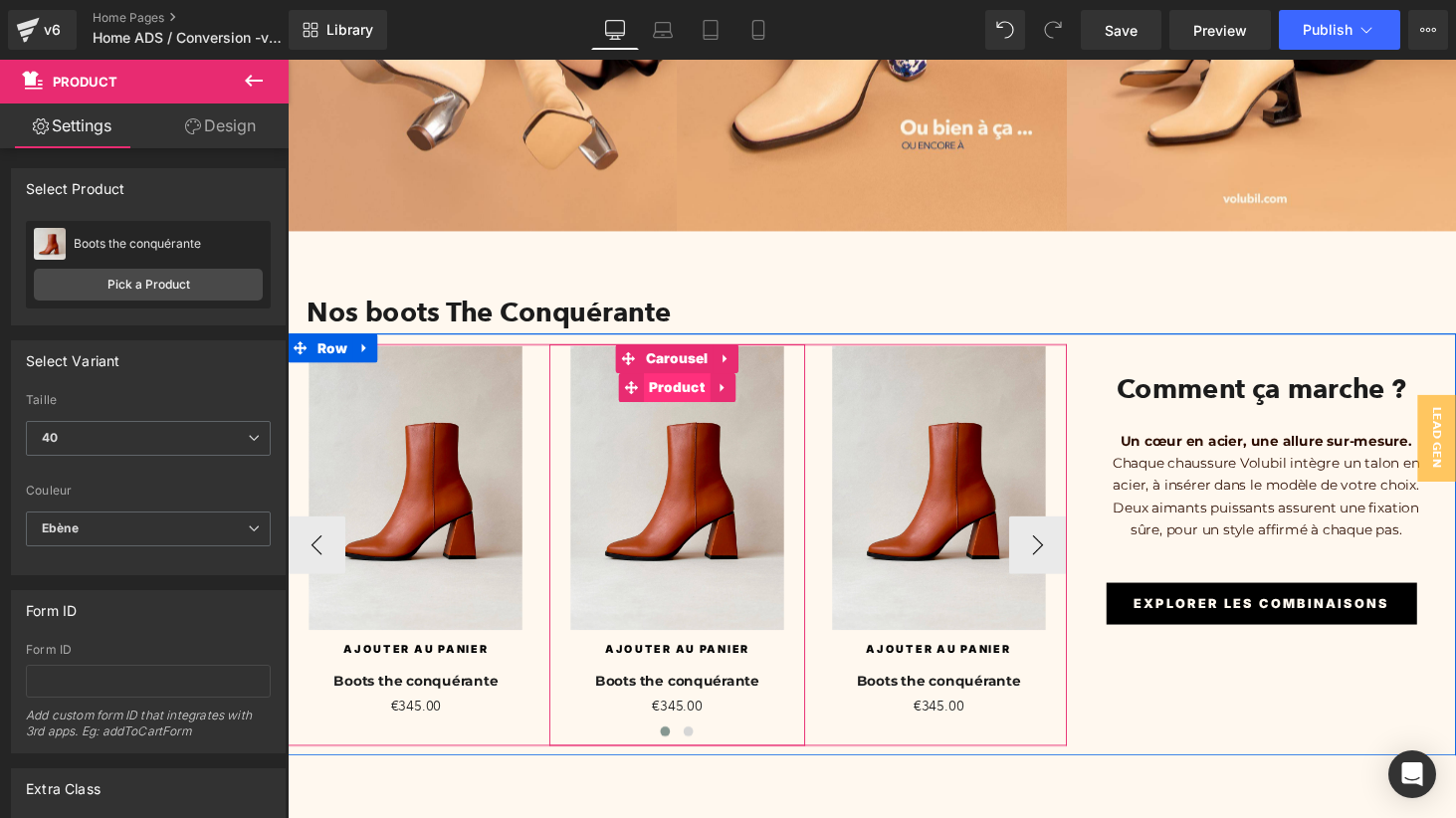 click on "Product" at bounding box center (689, 398) 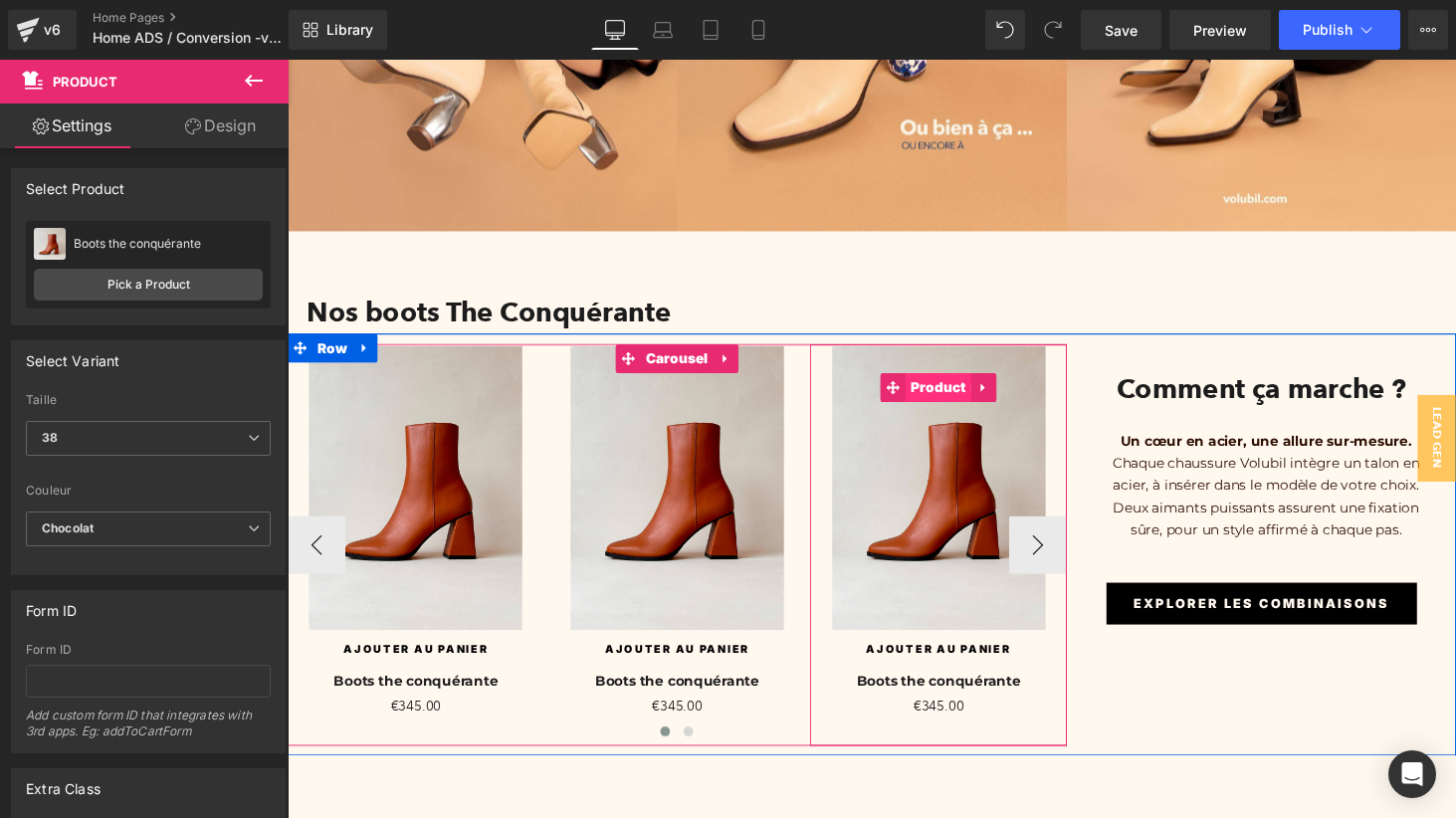 click on "Product" at bounding box center (958, 398) 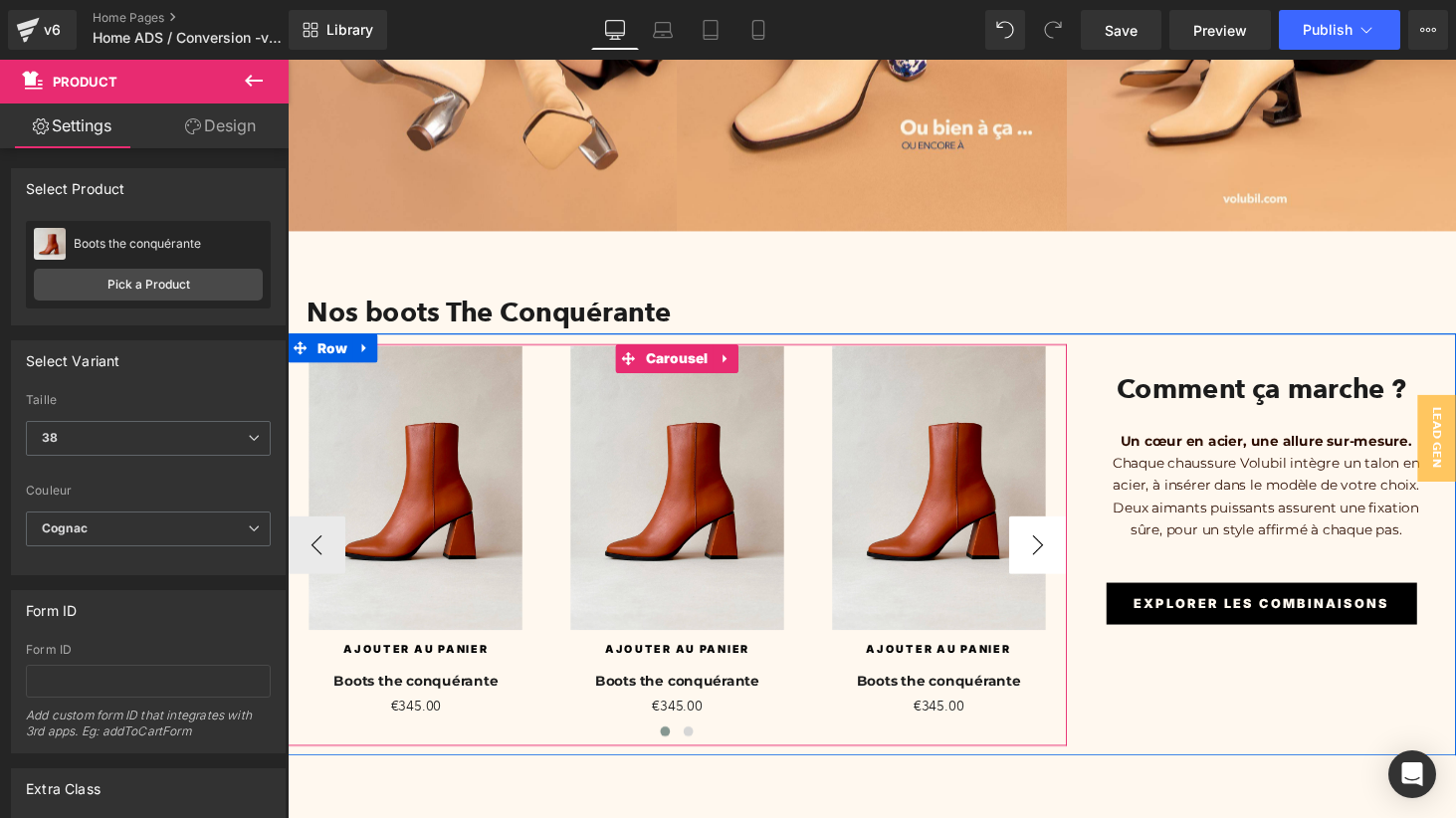 click on "›" at bounding box center [1061, 560] 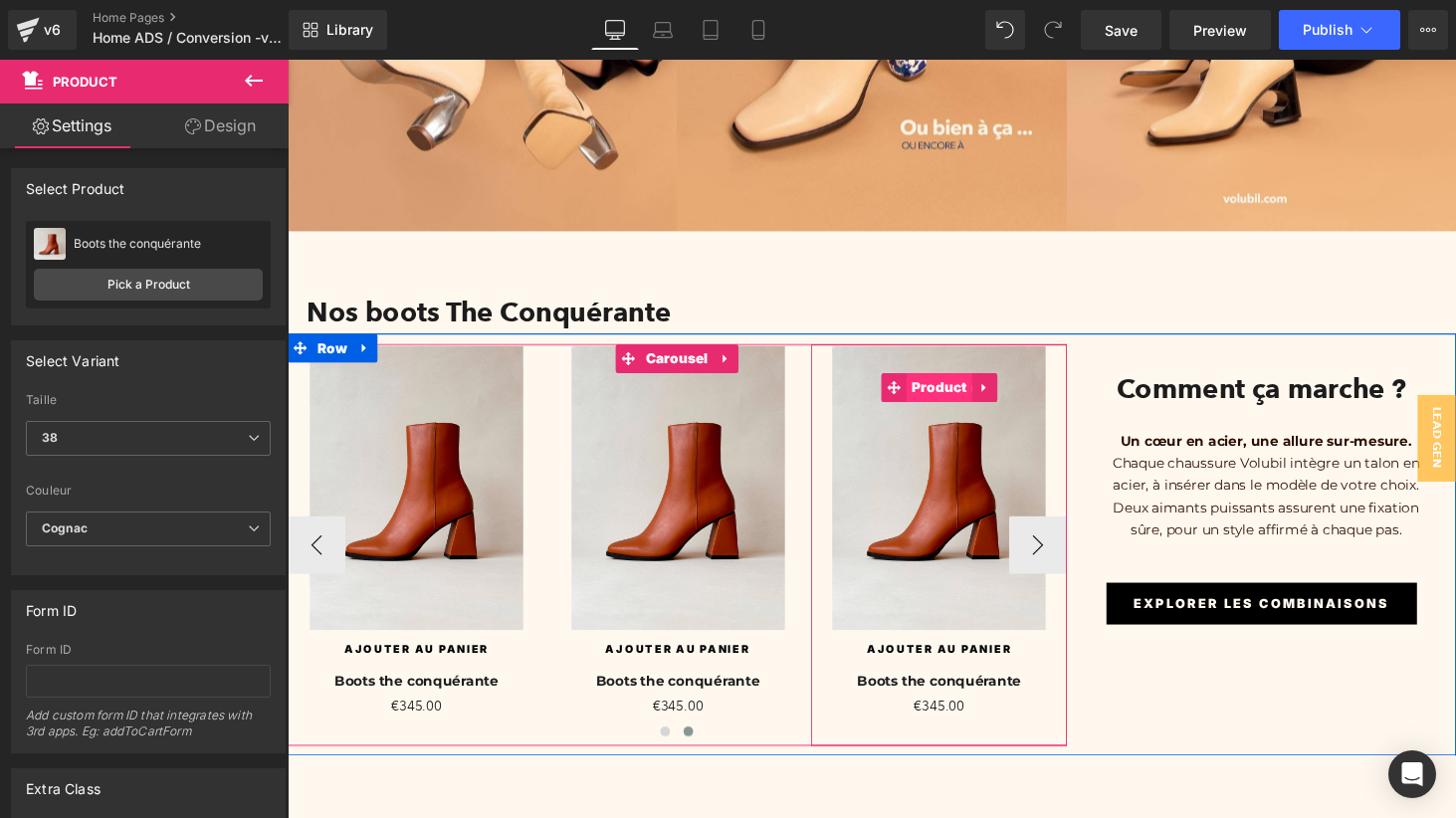 click on "Product" at bounding box center [959, 398] 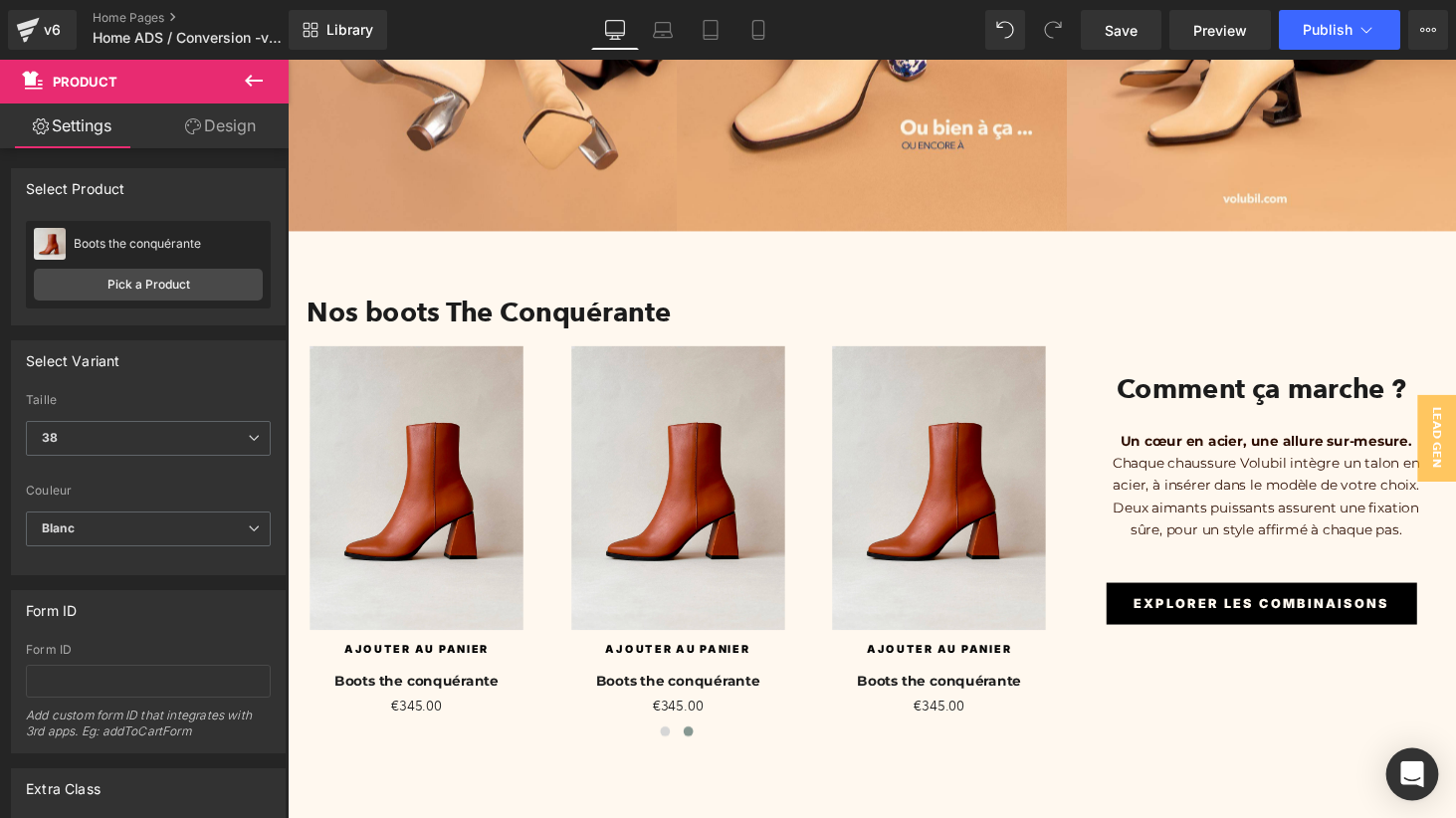 click 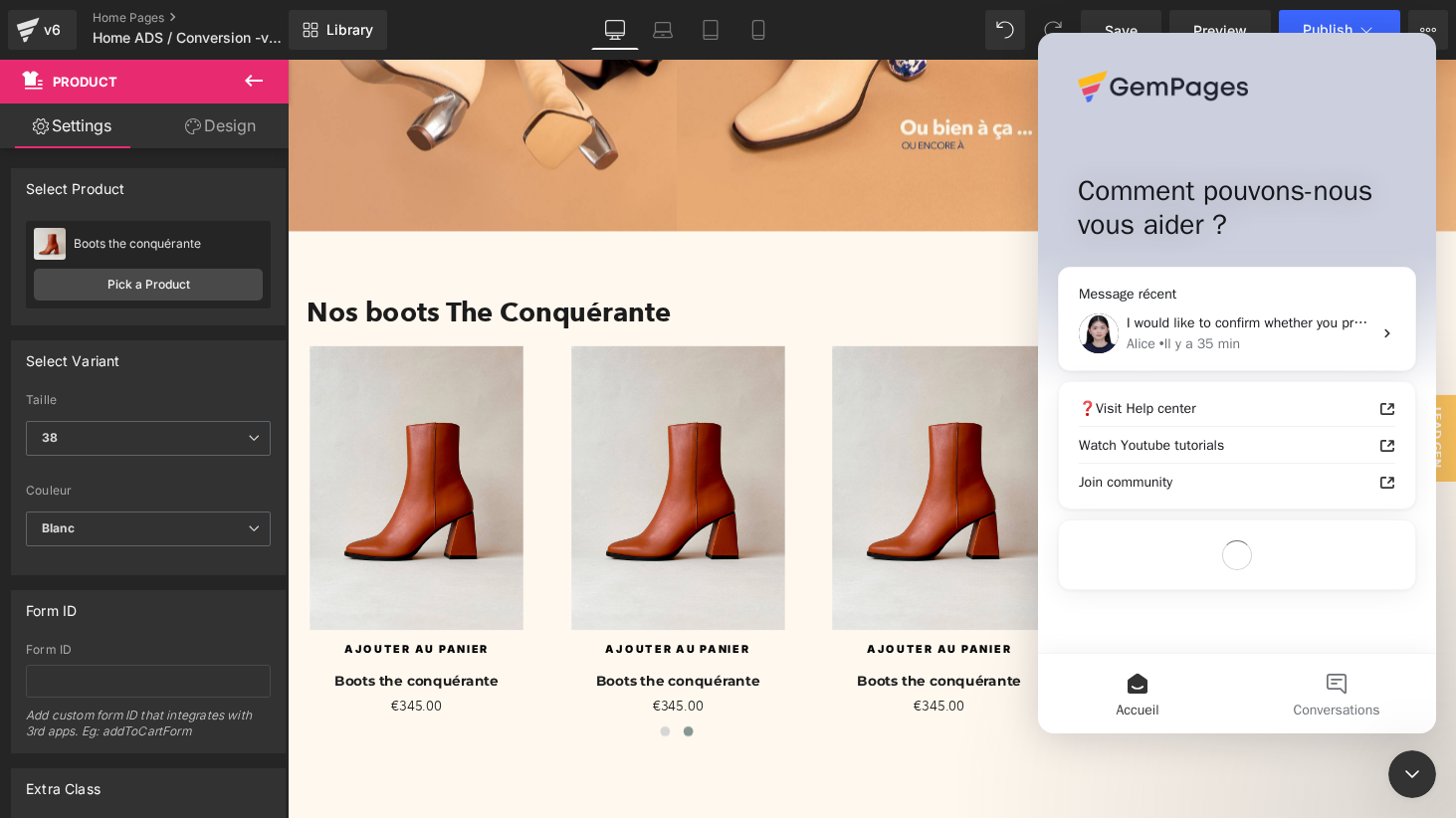 scroll, scrollTop: 0, scrollLeft: 0, axis: both 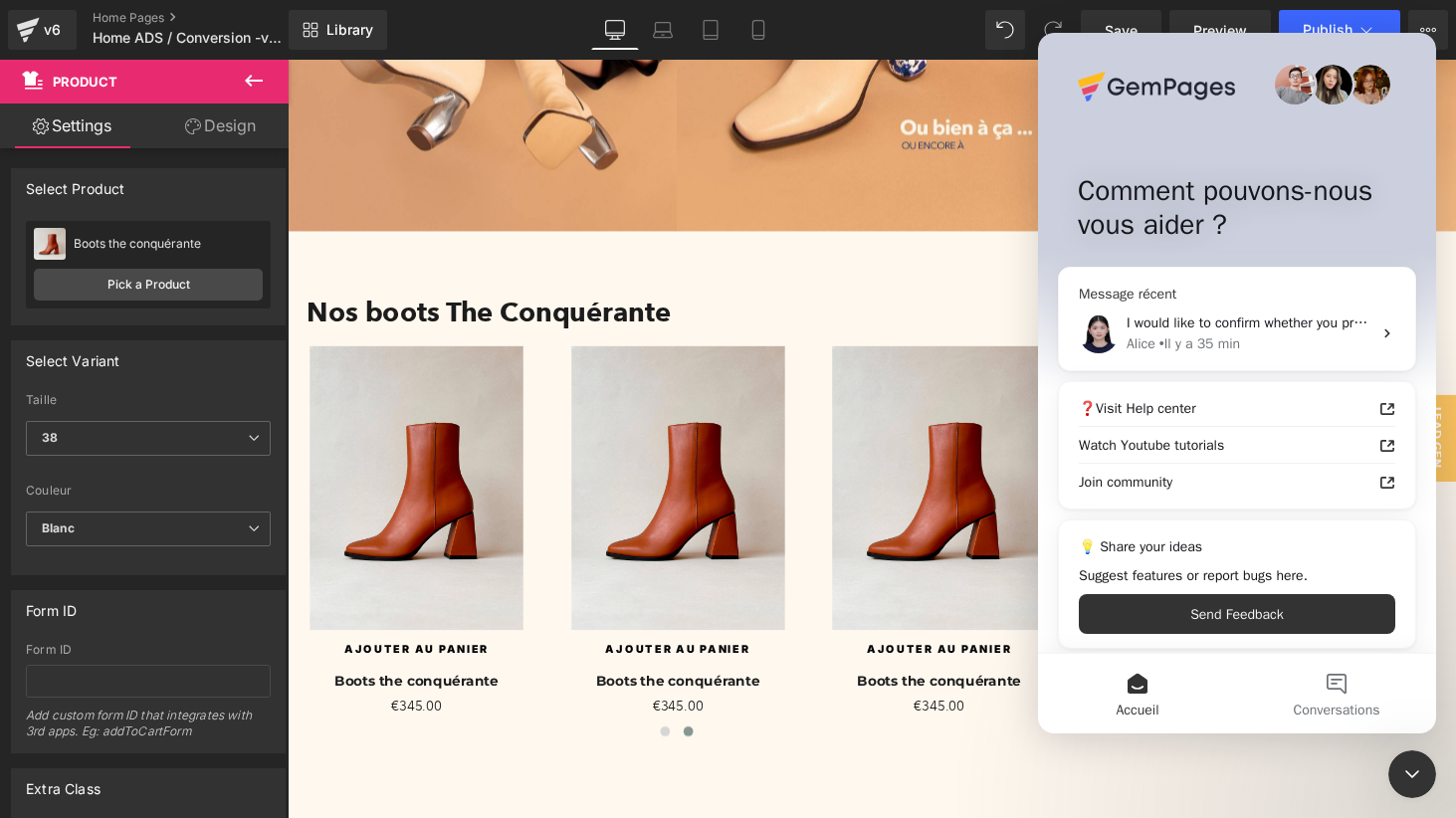 click on "•  Il y a [TIME]" at bounding box center [1199, 343] 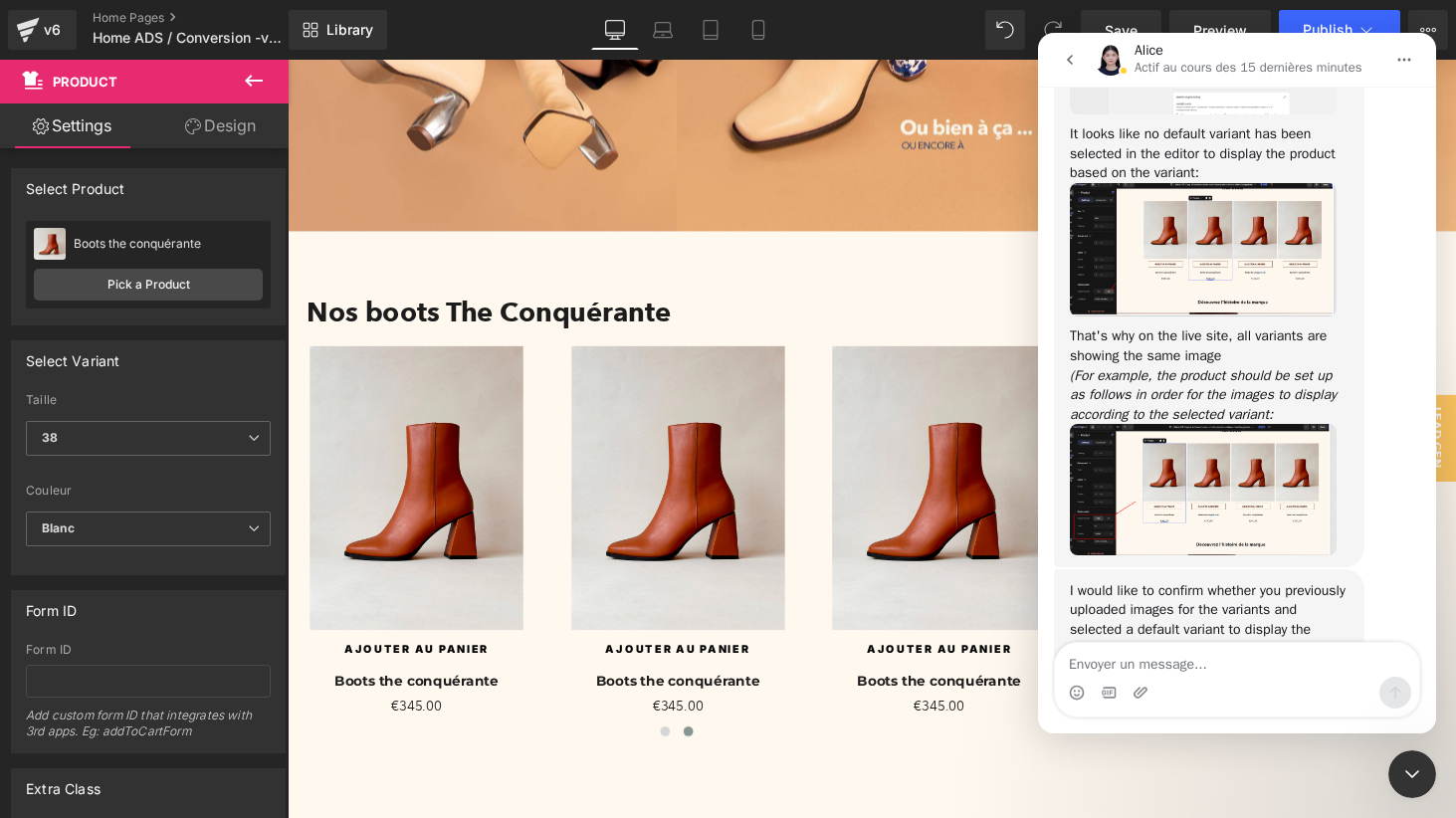scroll, scrollTop: 2791, scrollLeft: 0, axis: vertical 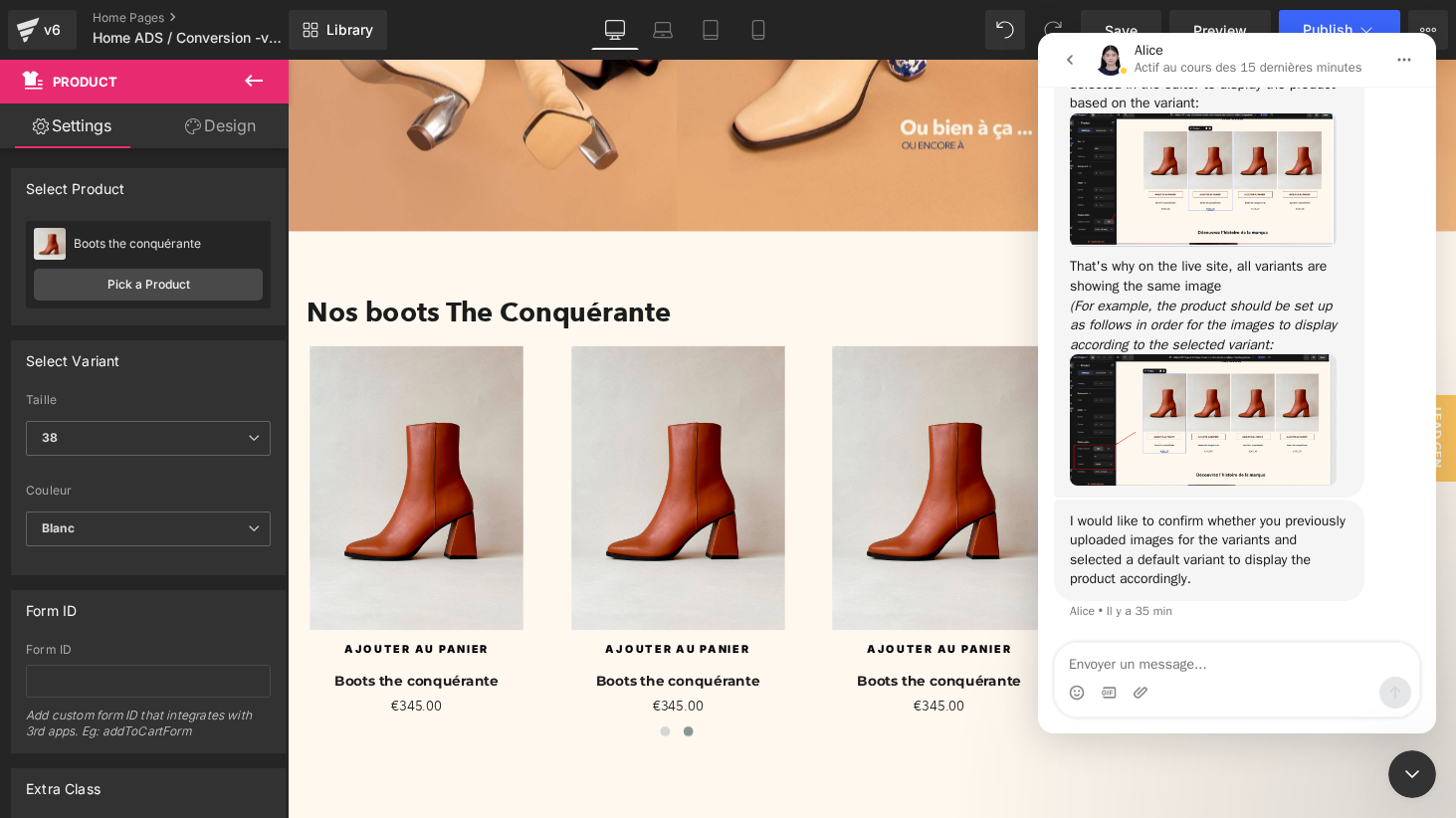 click at bounding box center [1237, 660] 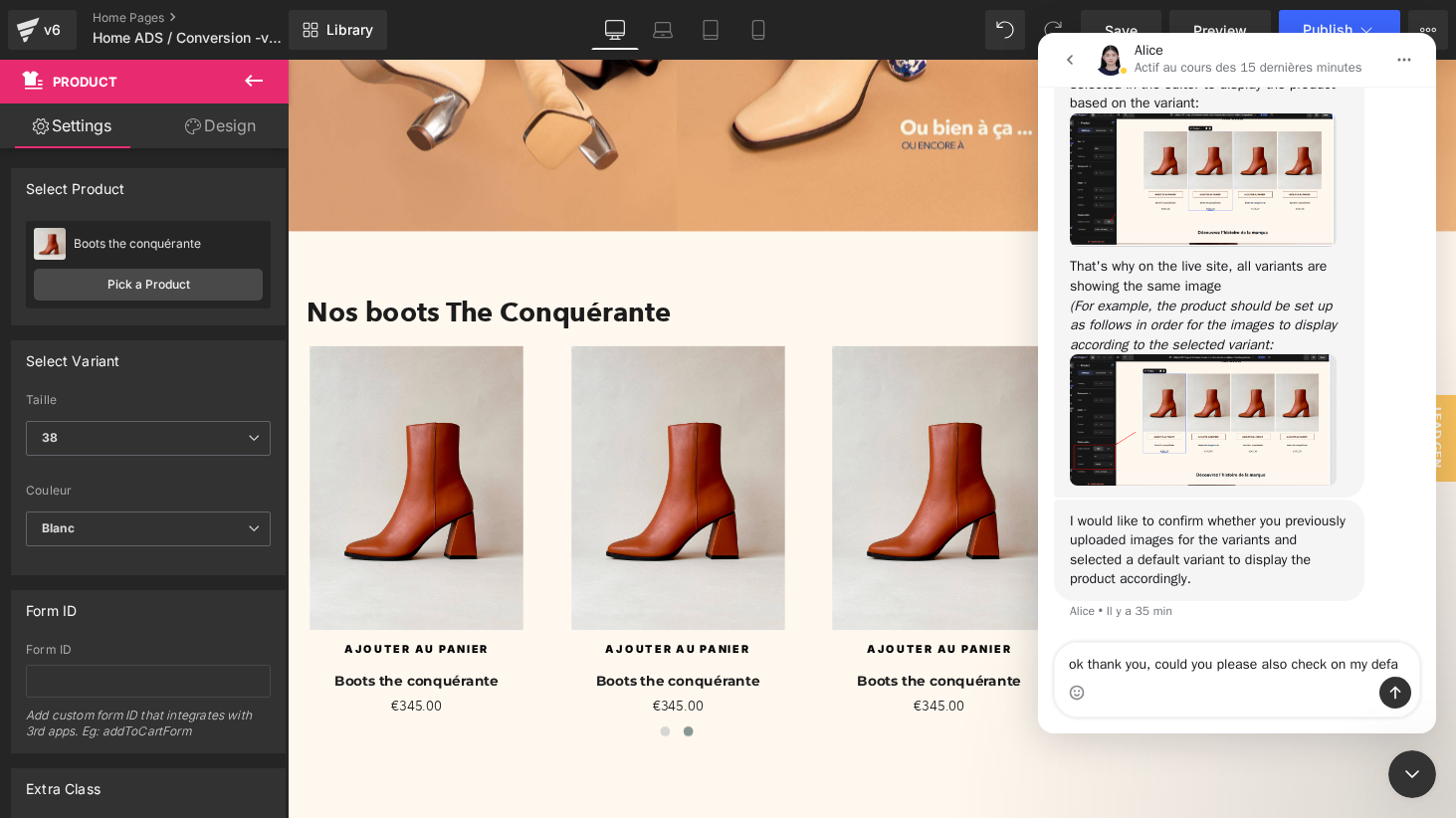scroll, scrollTop: 2811, scrollLeft: 0, axis: vertical 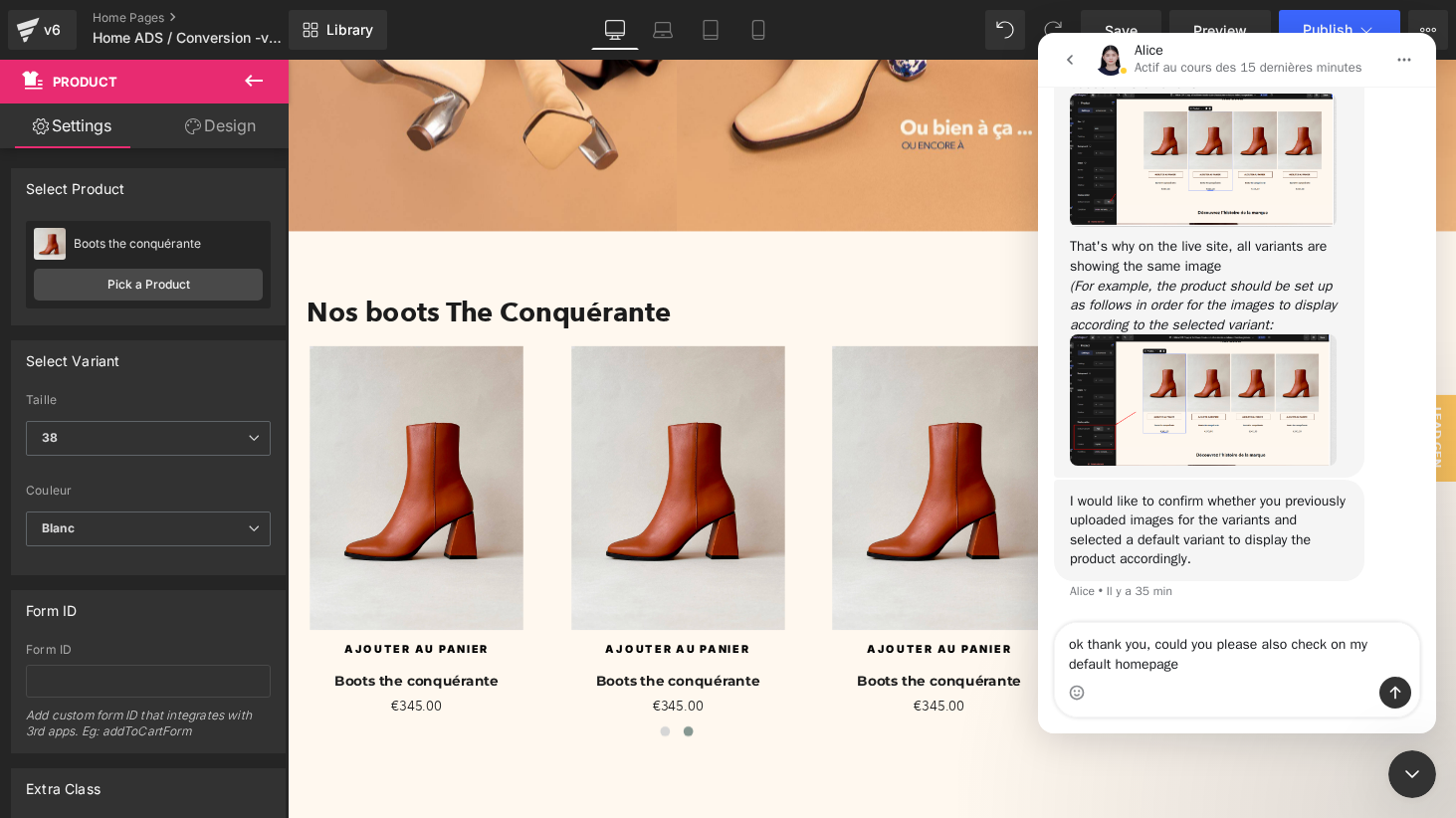 type on "ok thank you, could you please also check on my default homepage ?" 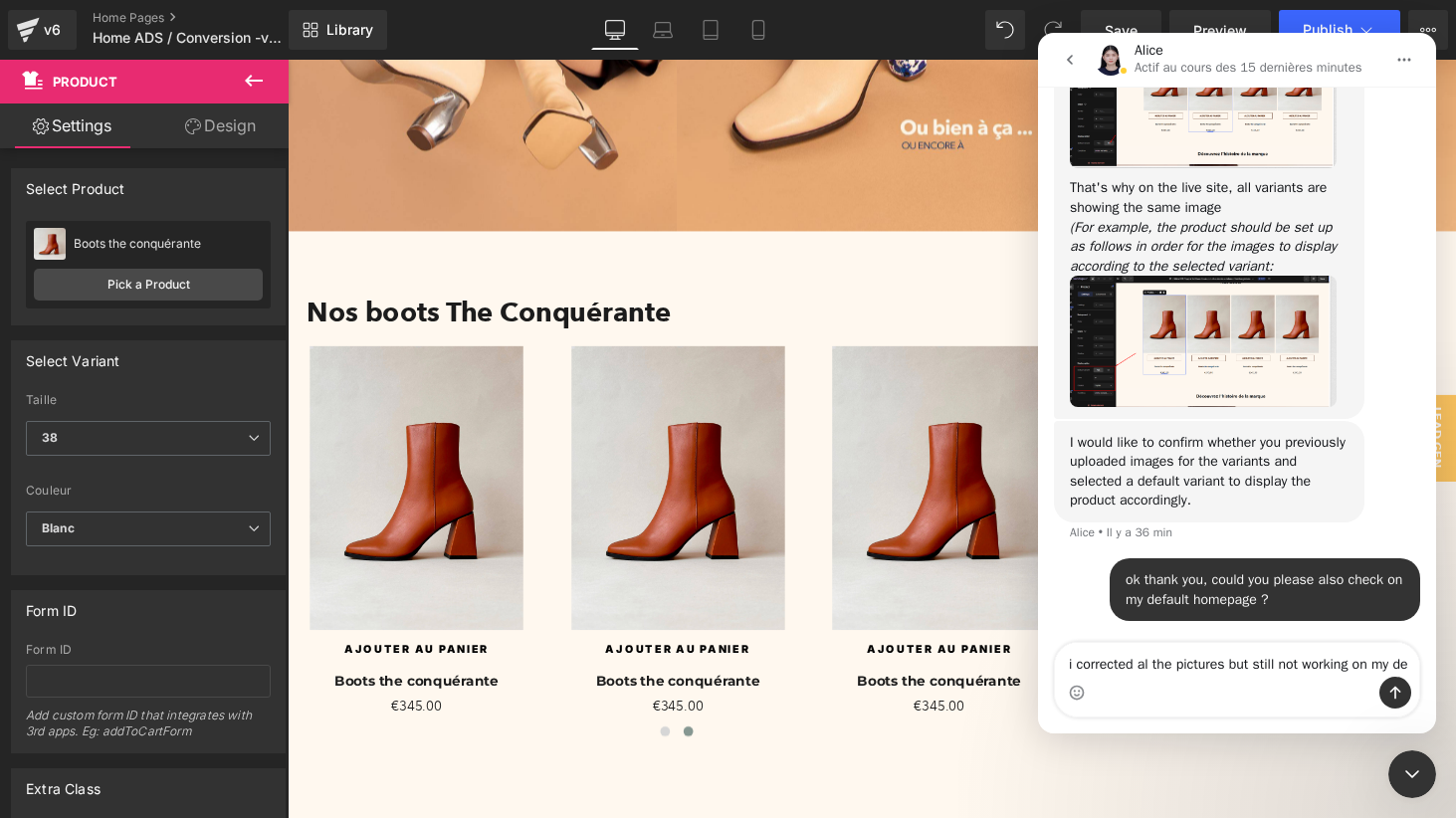 scroll, scrollTop: 2890, scrollLeft: 0, axis: vertical 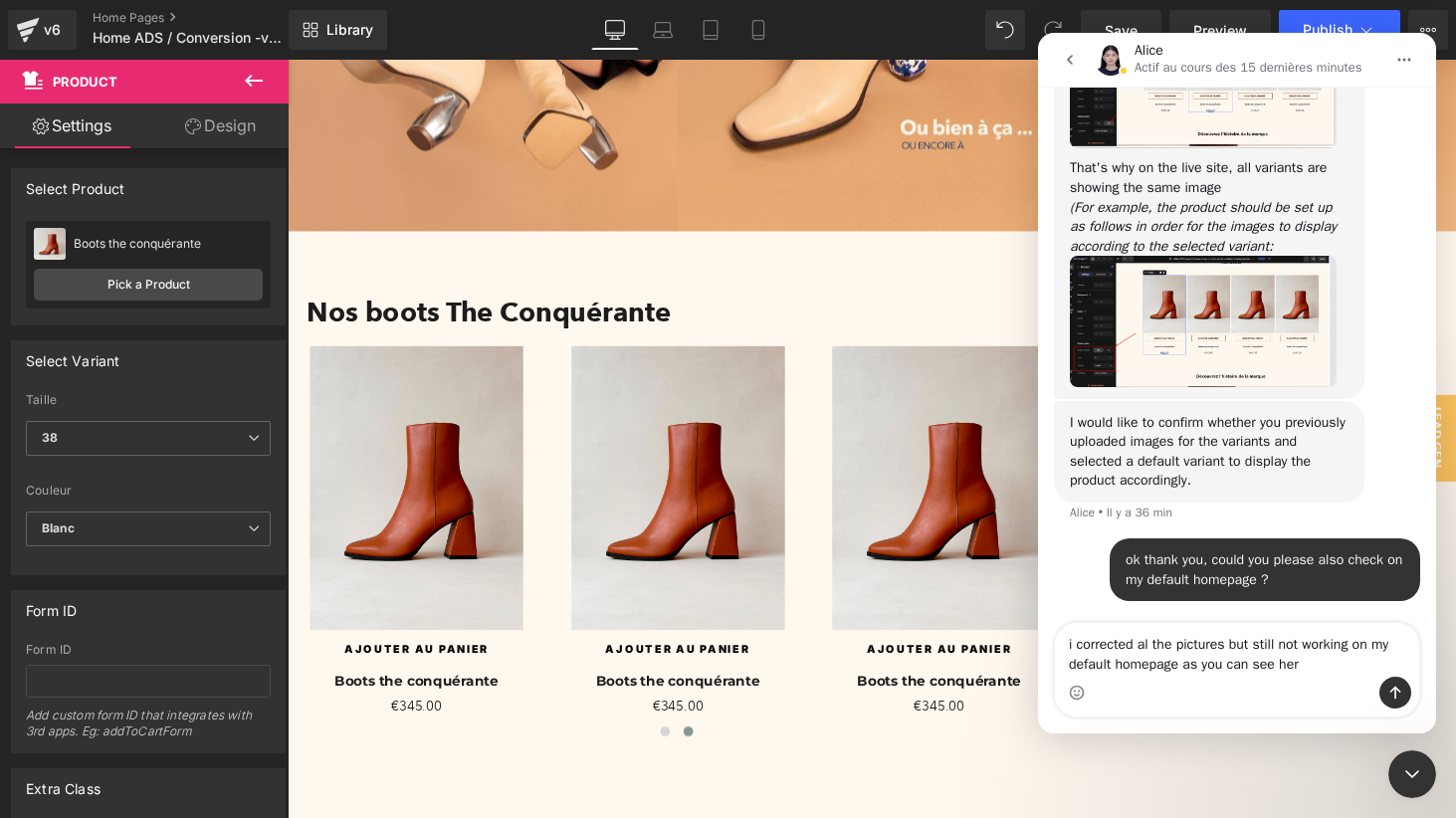 type on "i corrected al the pictures but still not working on my default homepage as you can see here" 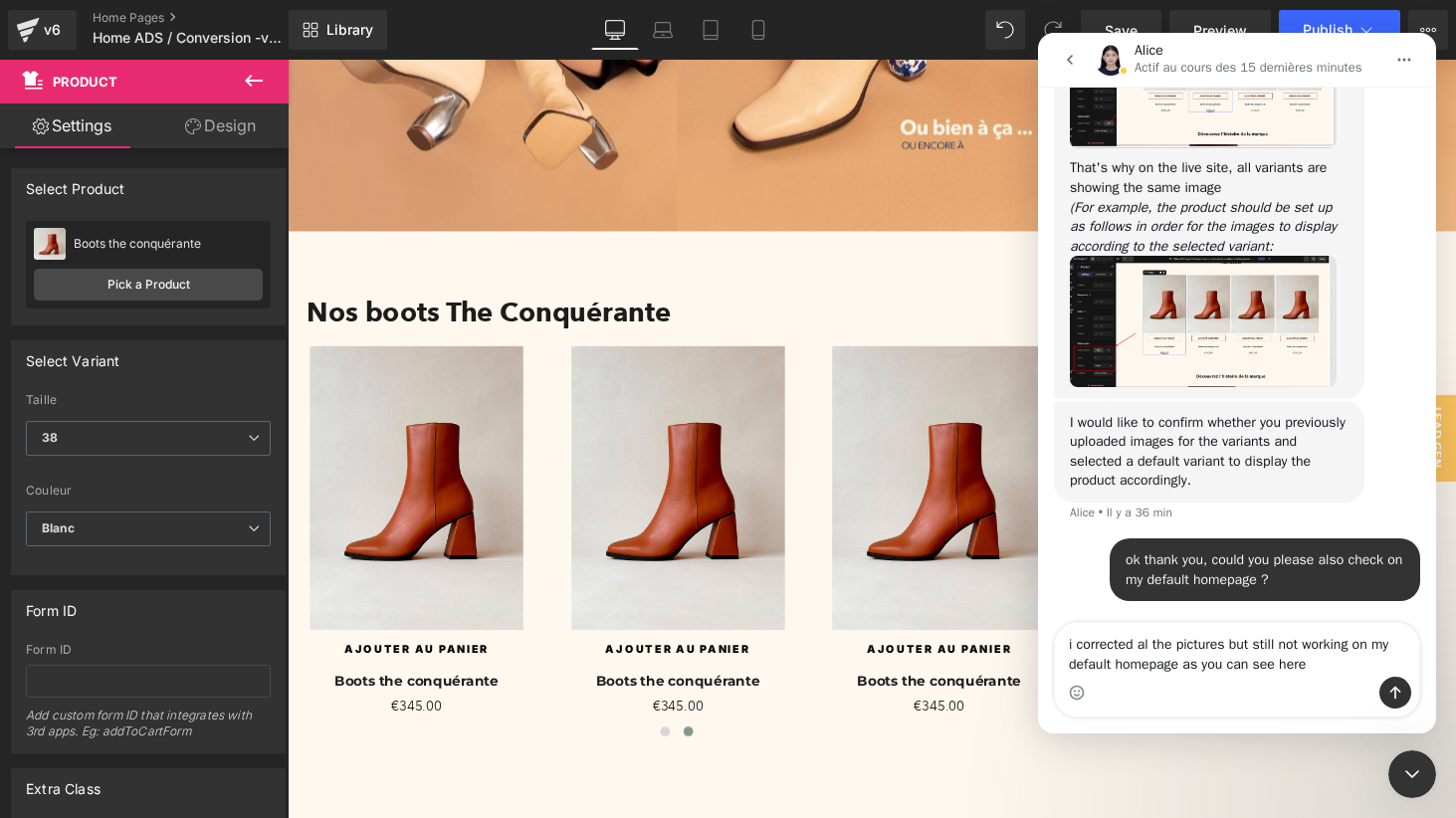 type 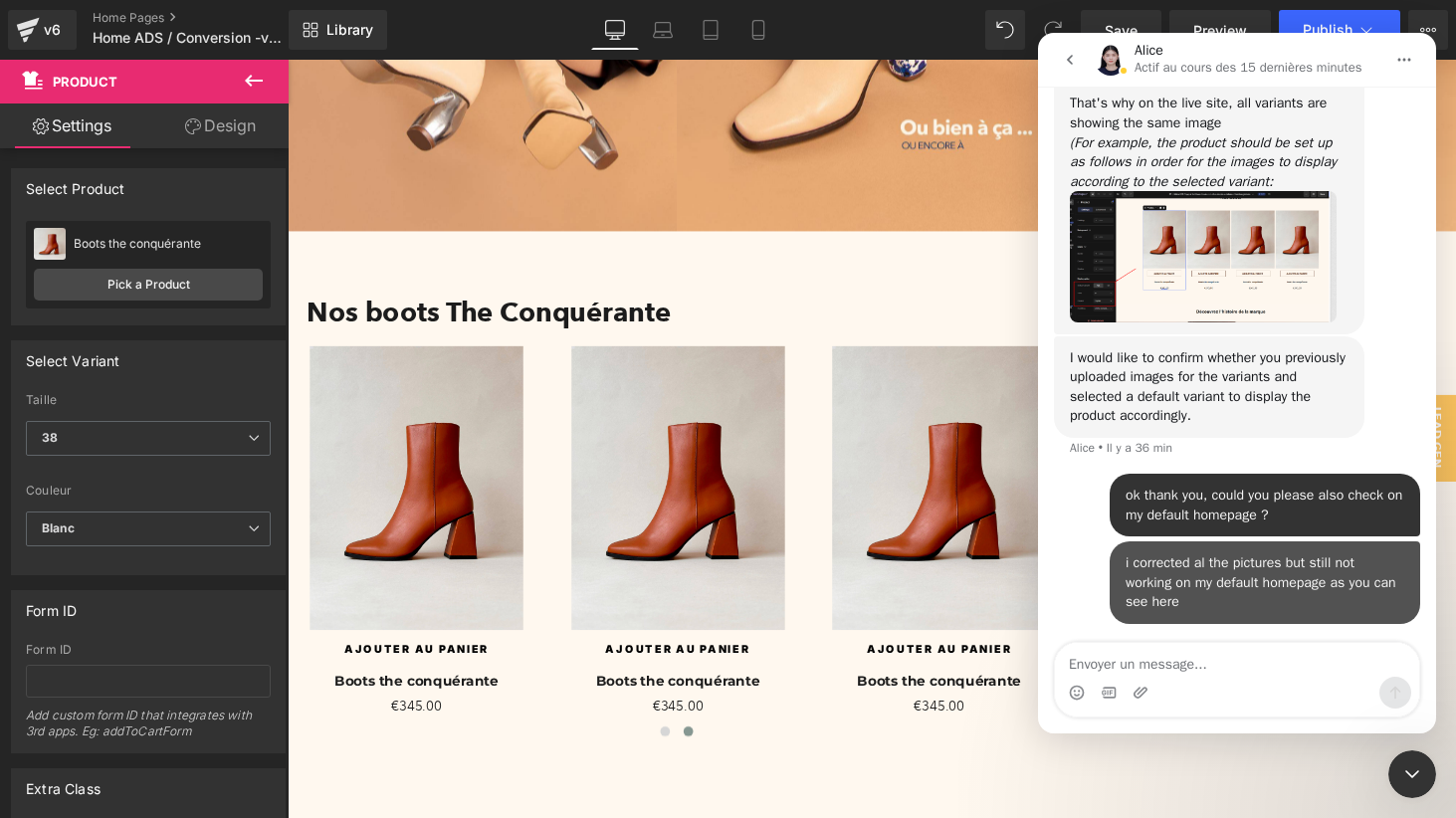 scroll, scrollTop: 2955, scrollLeft: 0, axis: vertical 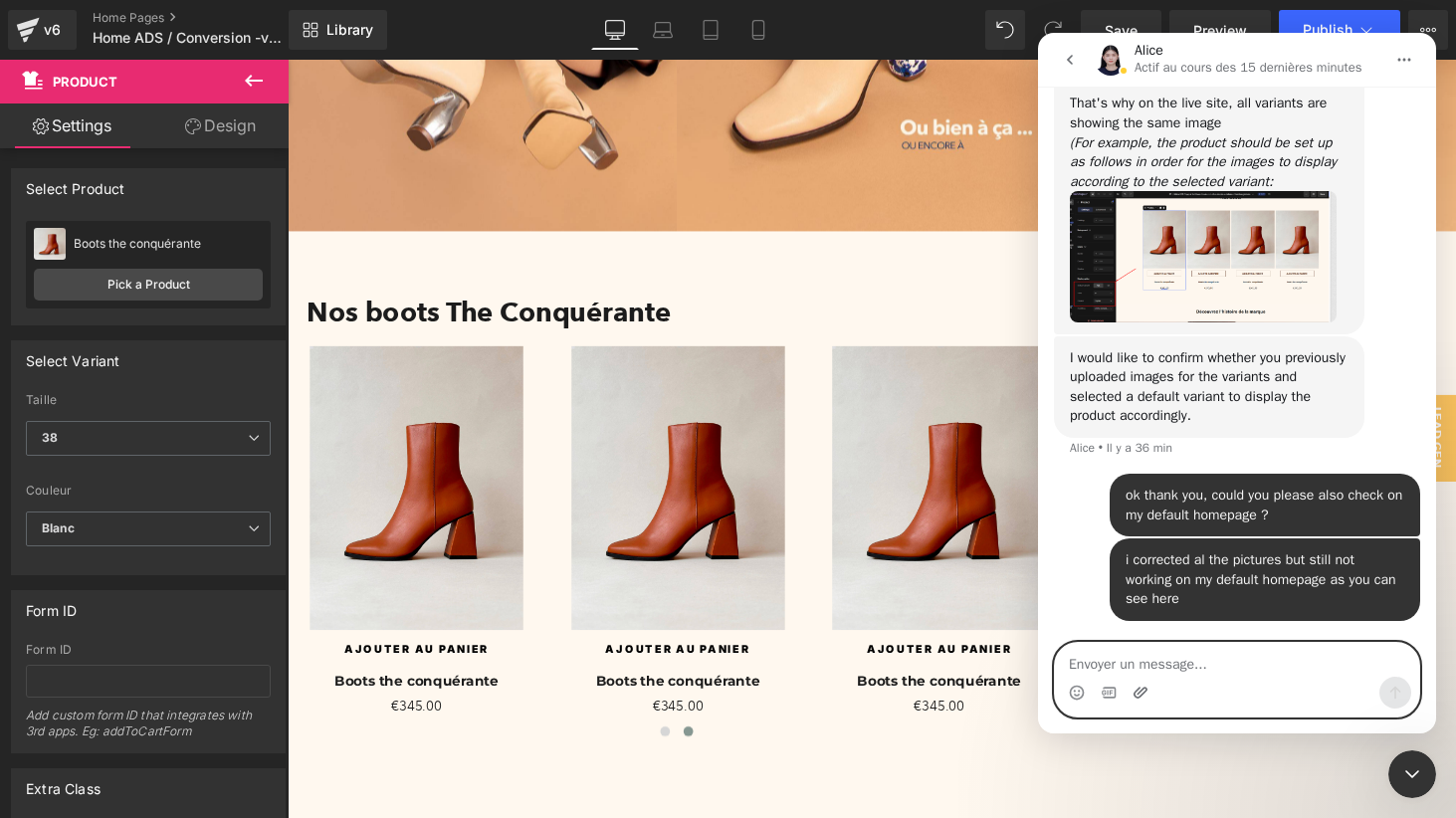 click 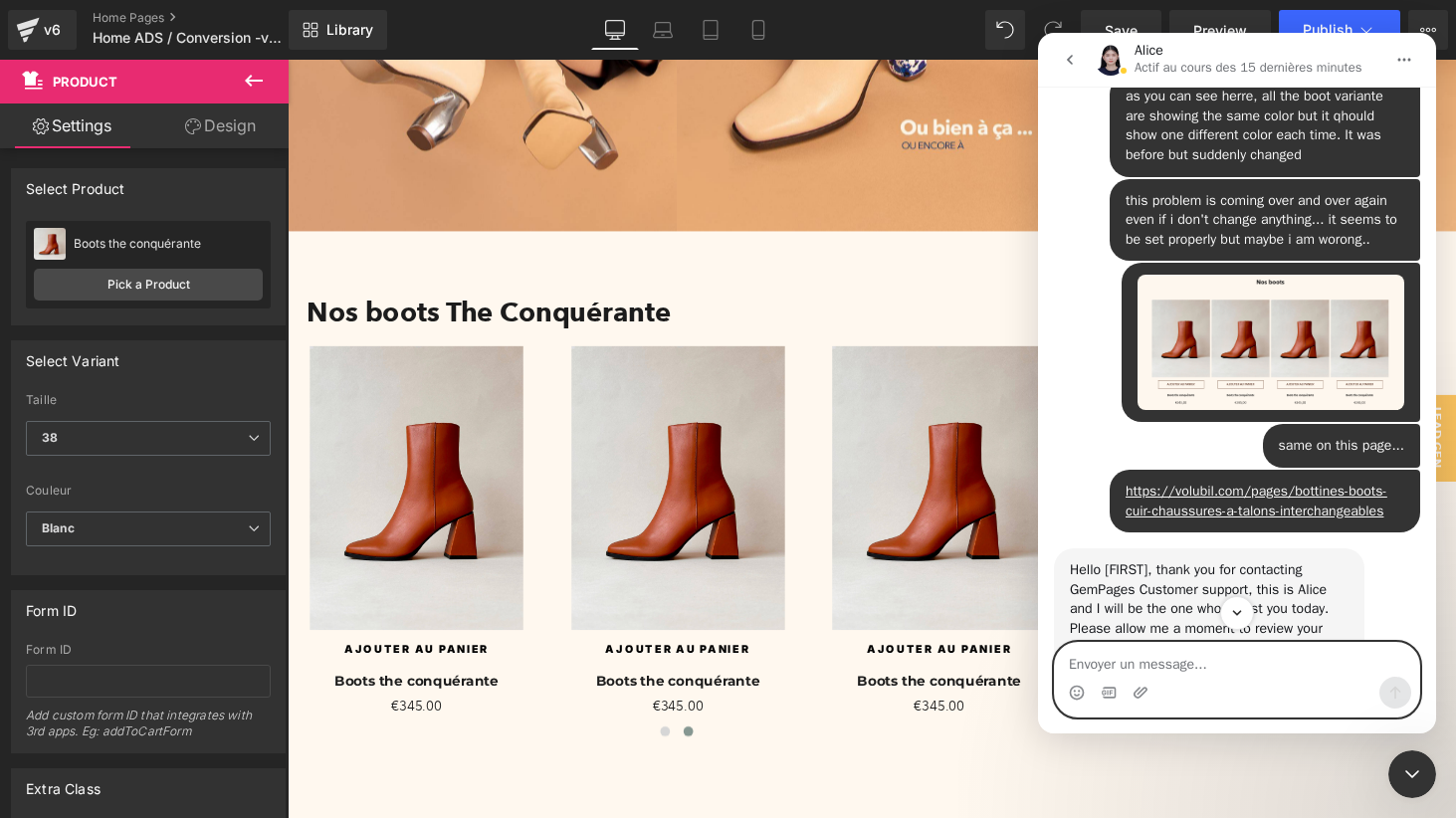 scroll, scrollTop: 557, scrollLeft: 0, axis: vertical 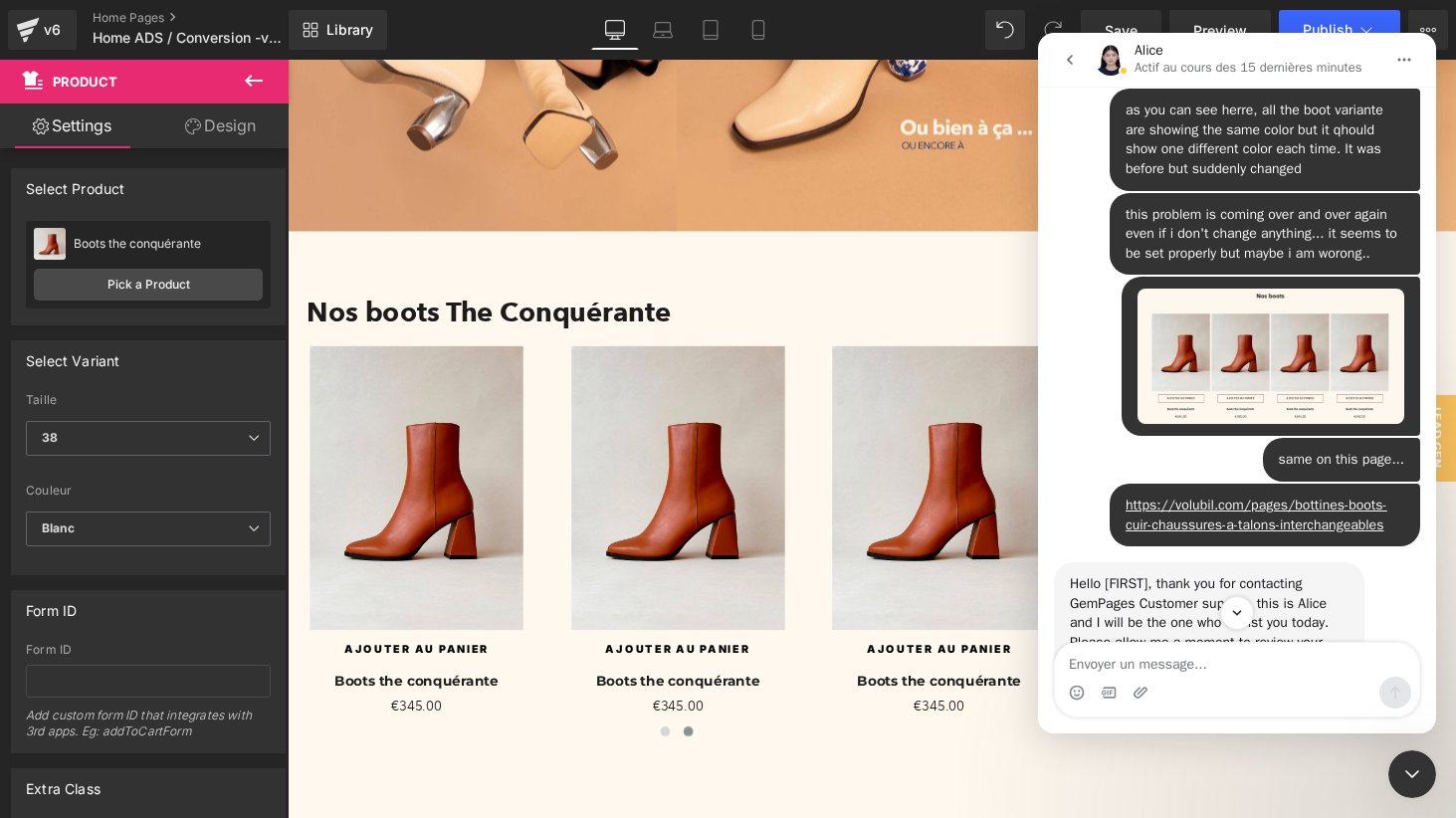click at bounding box center (1271, 356) 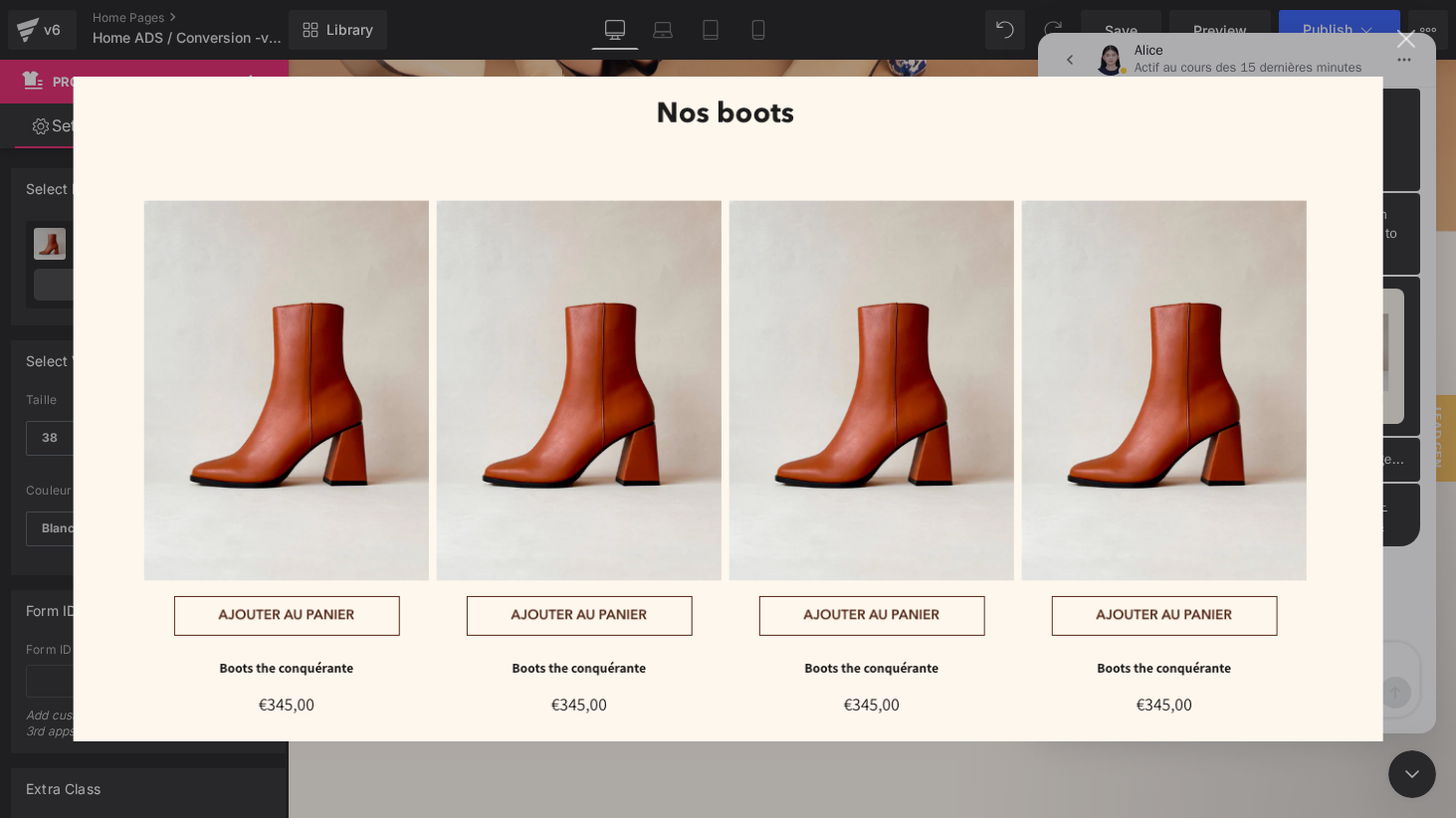 scroll, scrollTop: 0, scrollLeft: 0, axis: both 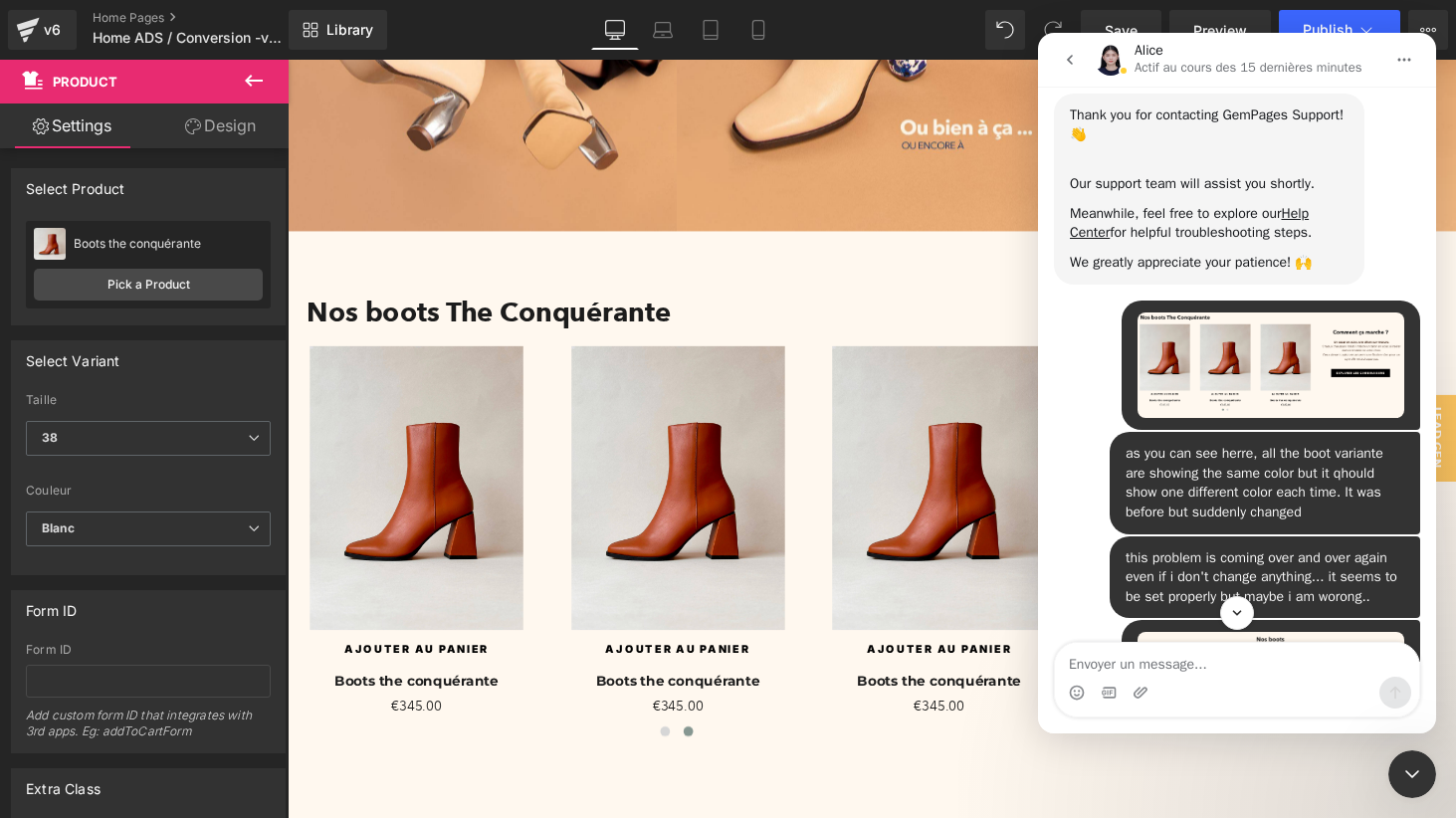 click at bounding box center [1271, 365] 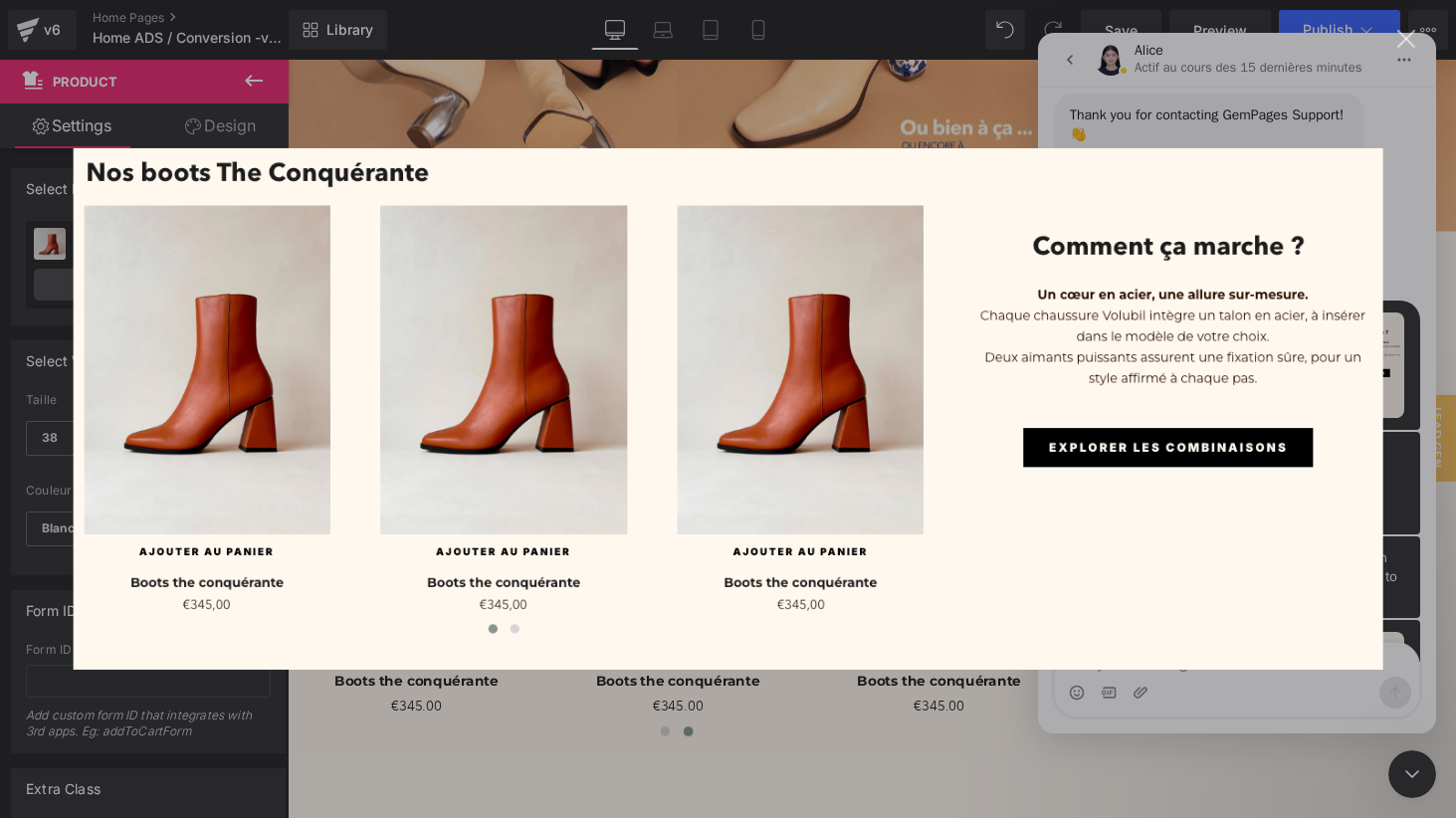 scroll, scrollTop: 0, scrollLeft: 0, axis: both 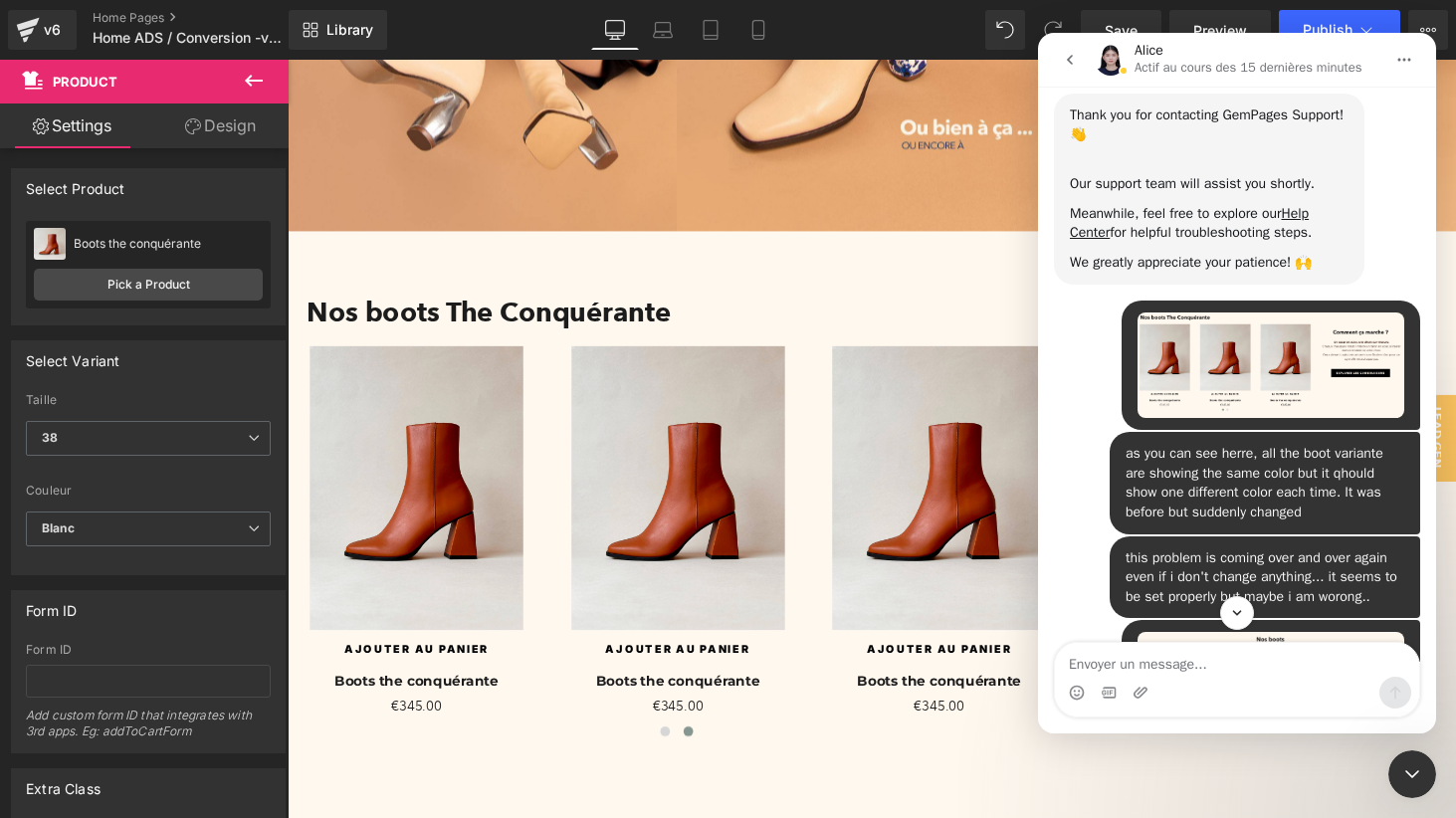 click at bounding box center [1237, 693] 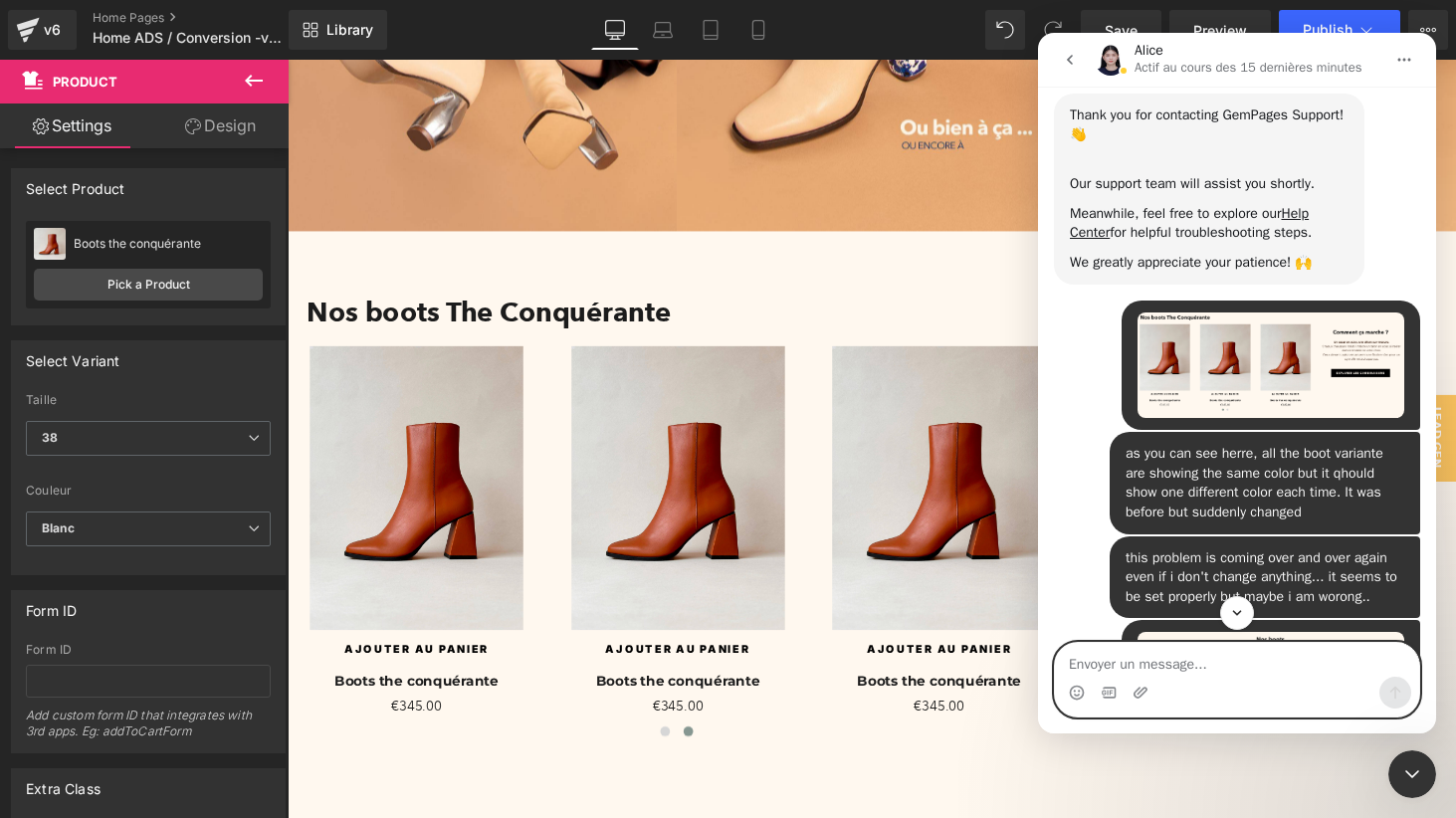 click at bounding box center [1237, 660] 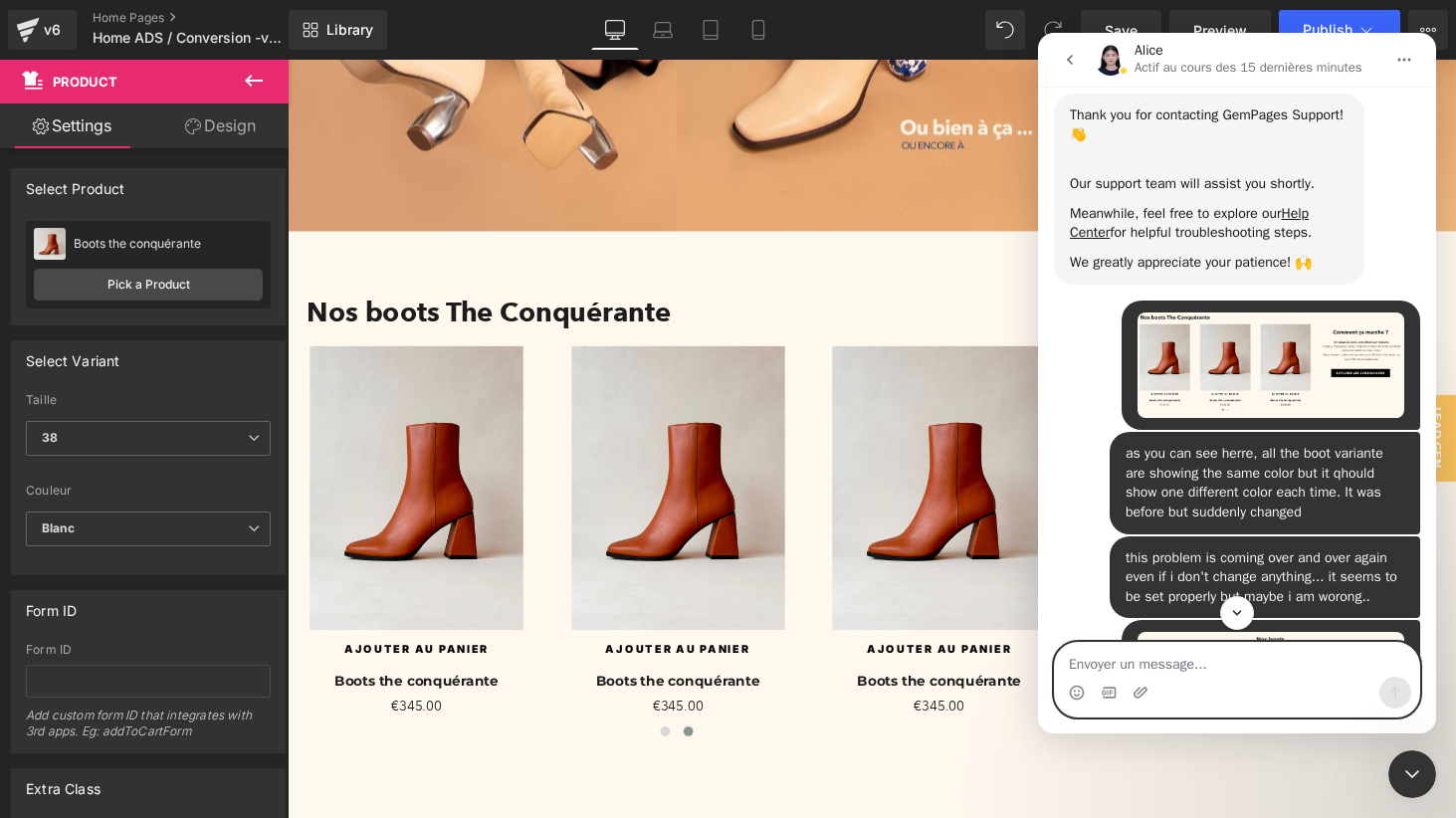 click at bounding box center [1237, 660] 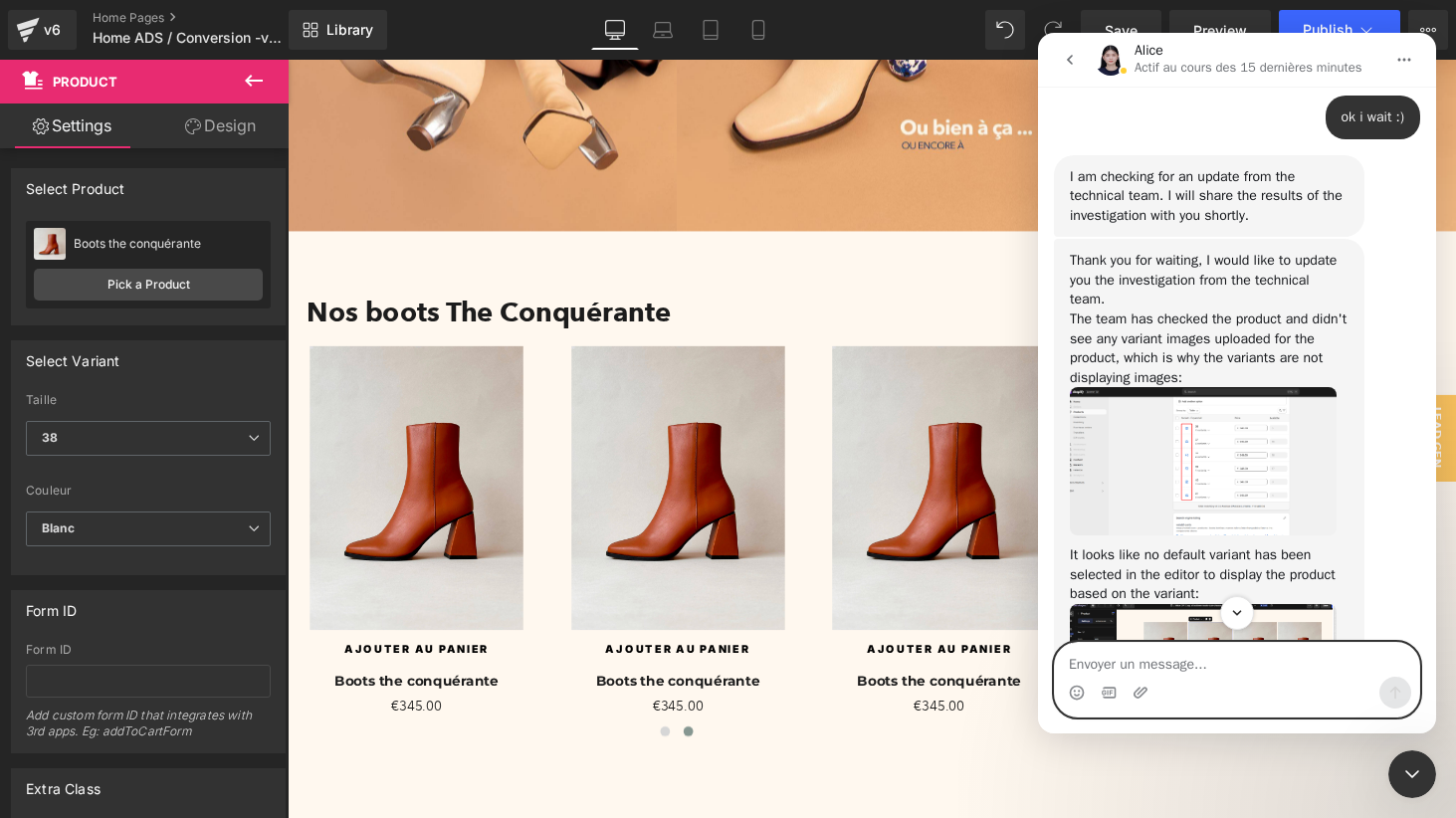 scroll, scrollTop: 2955, scrollLeft: 0, axis: vertical 